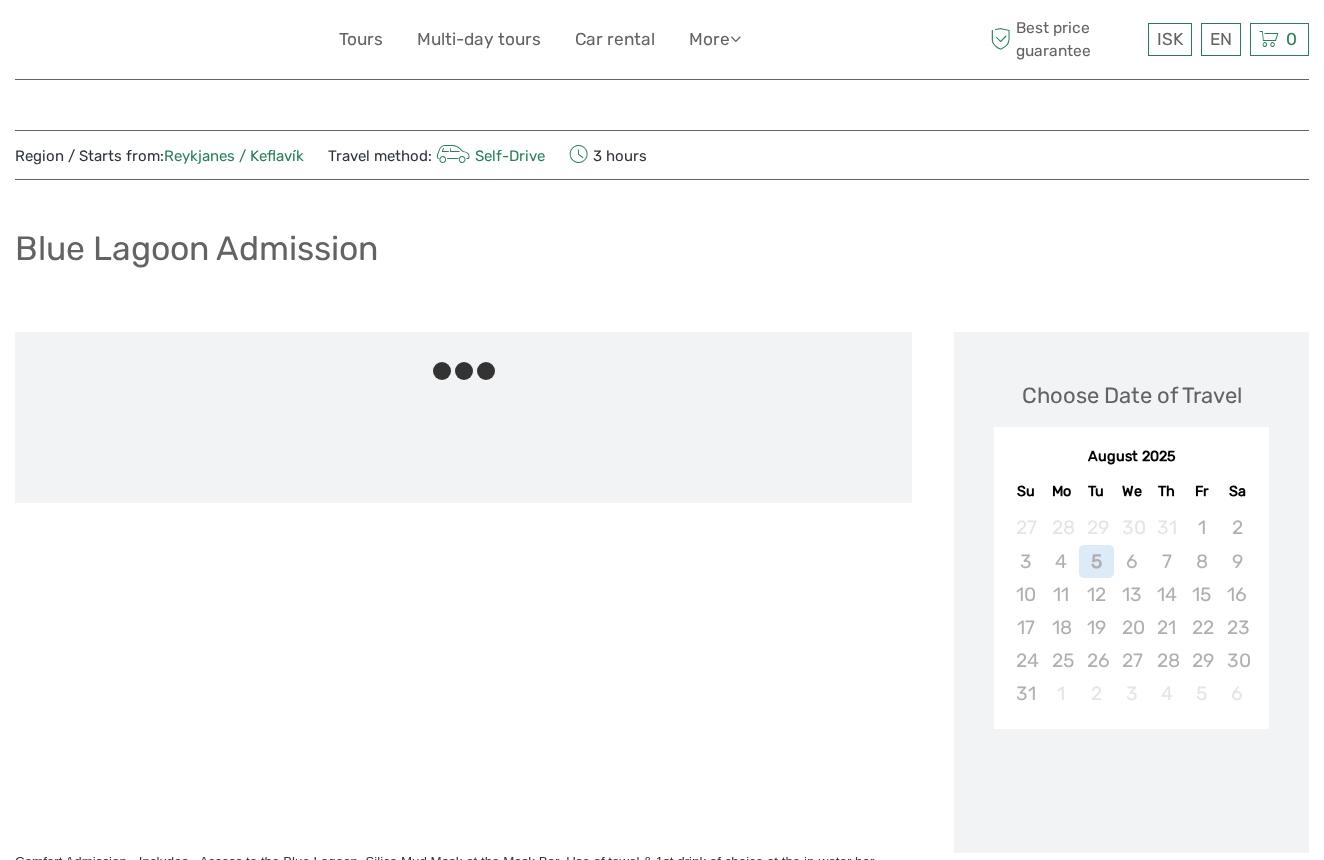 scroll, scrollTop: 0, scrollLeft: 0, axis: both 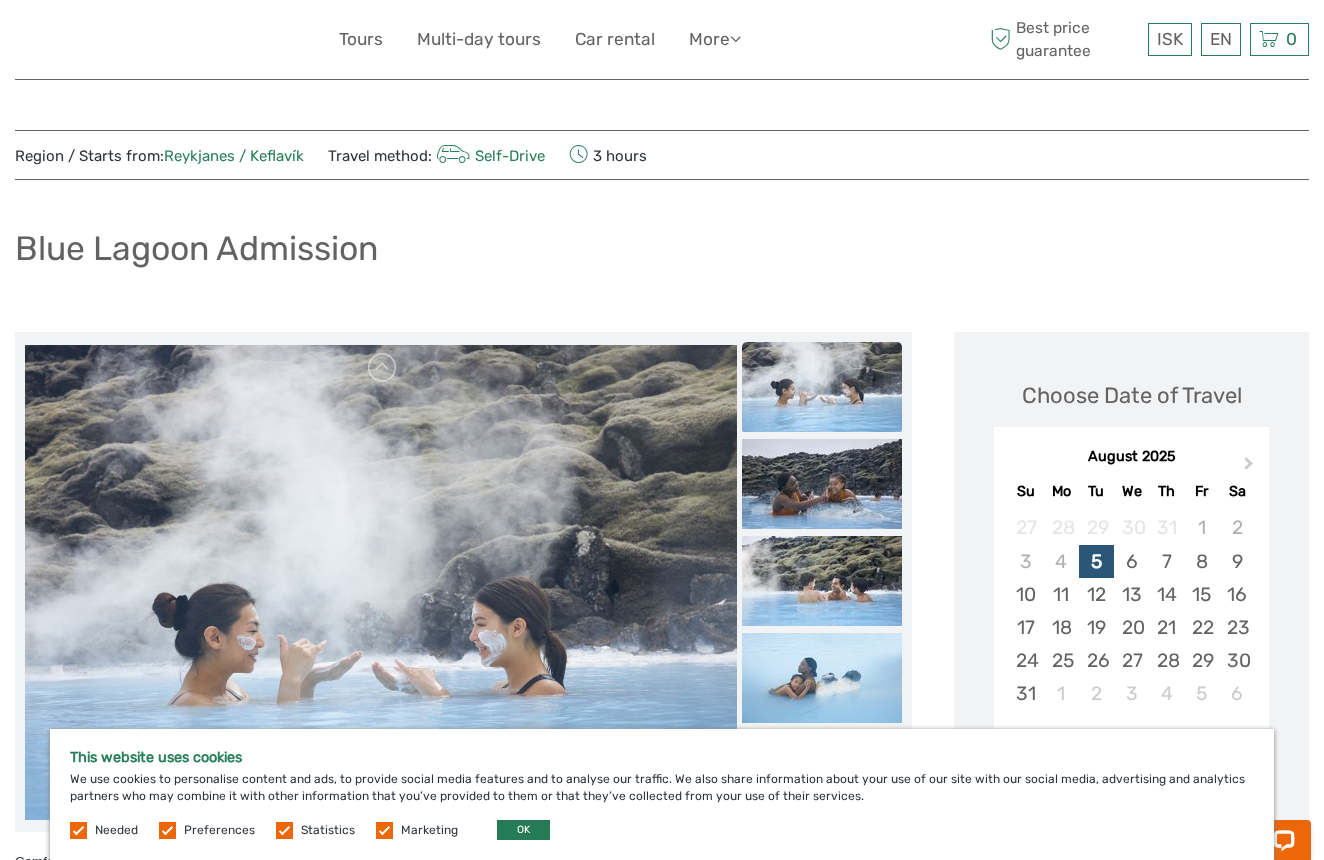 click on "OK" at bounding box center [523, 830] 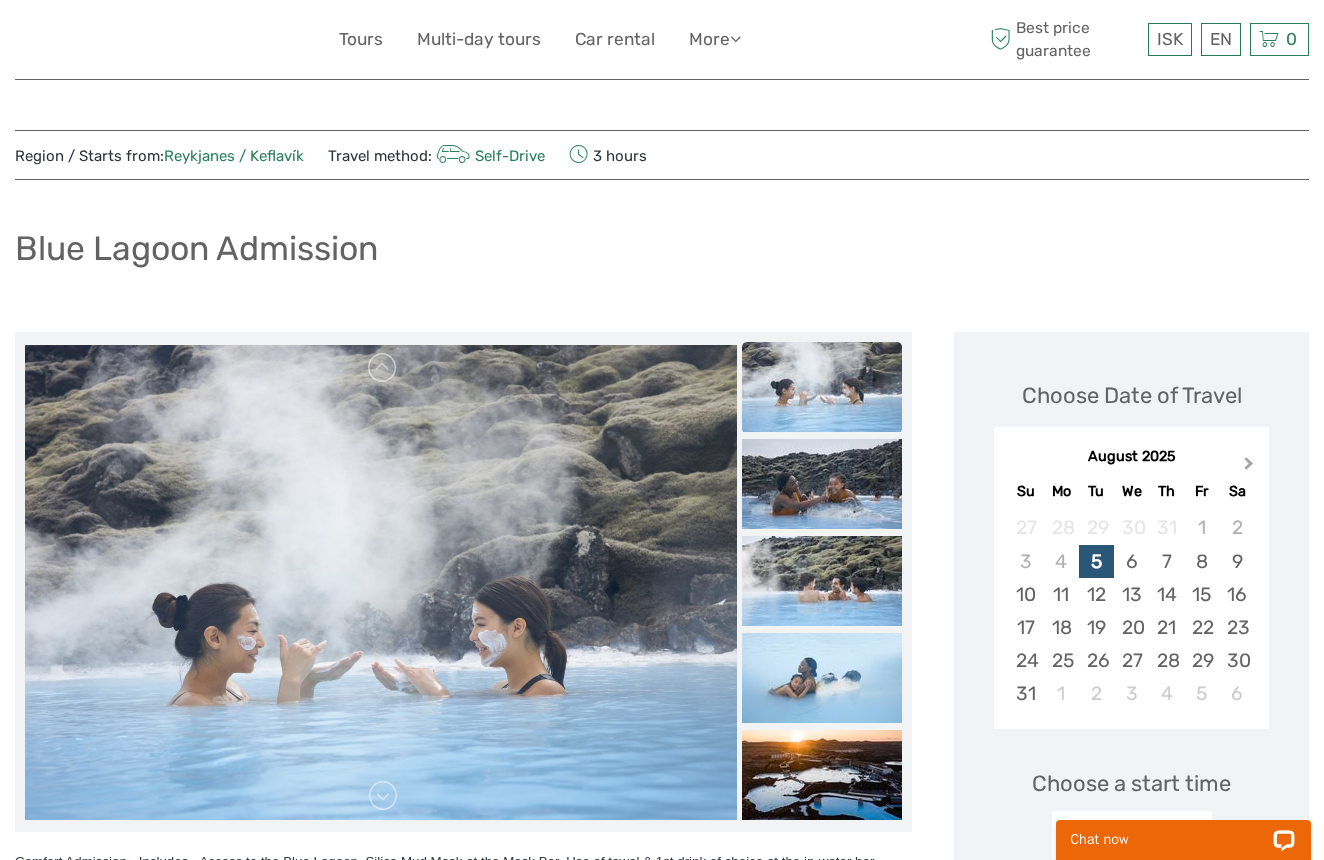 click on "Next Month" at bounding box center [1251, 468] 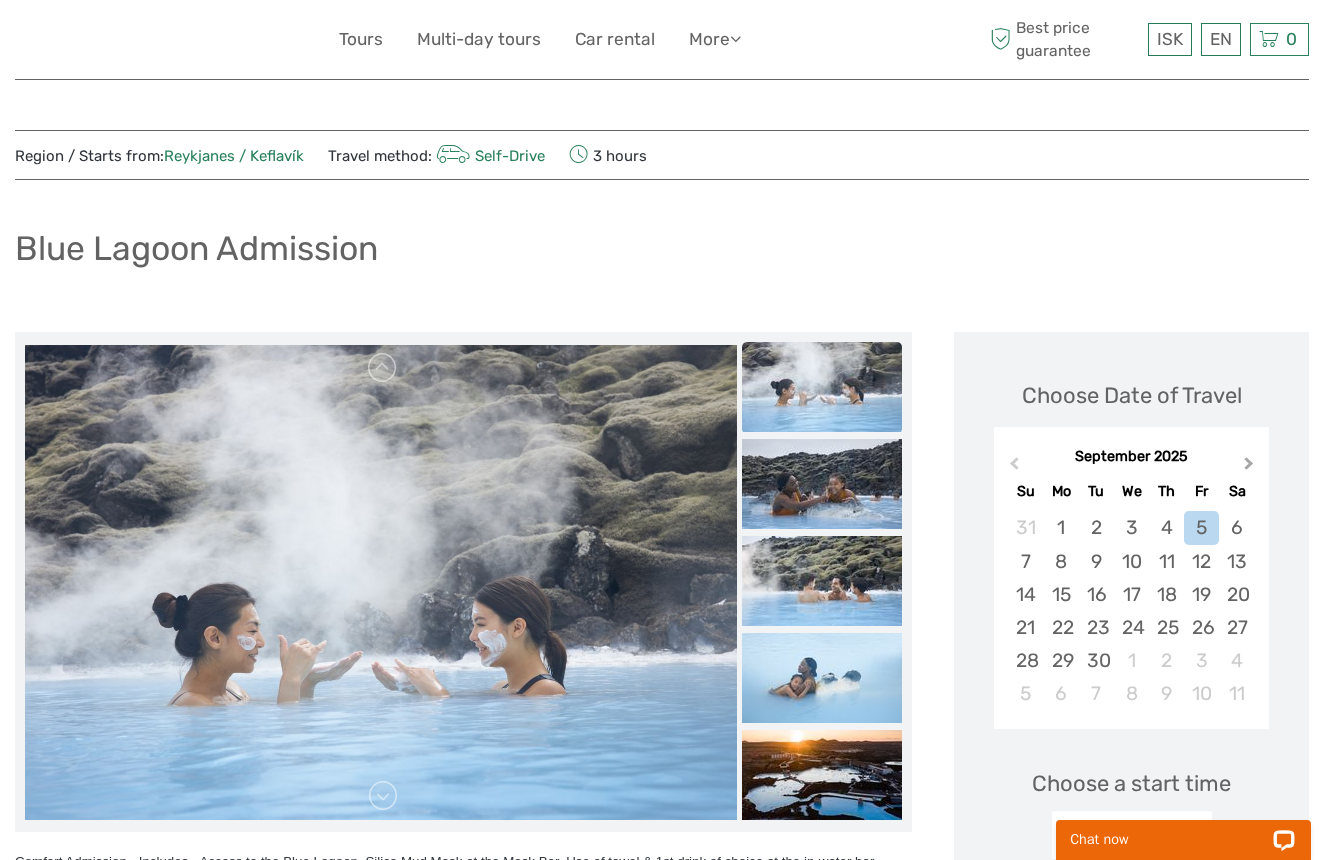 click on "Next Month" at bounding box center [1251, 468] 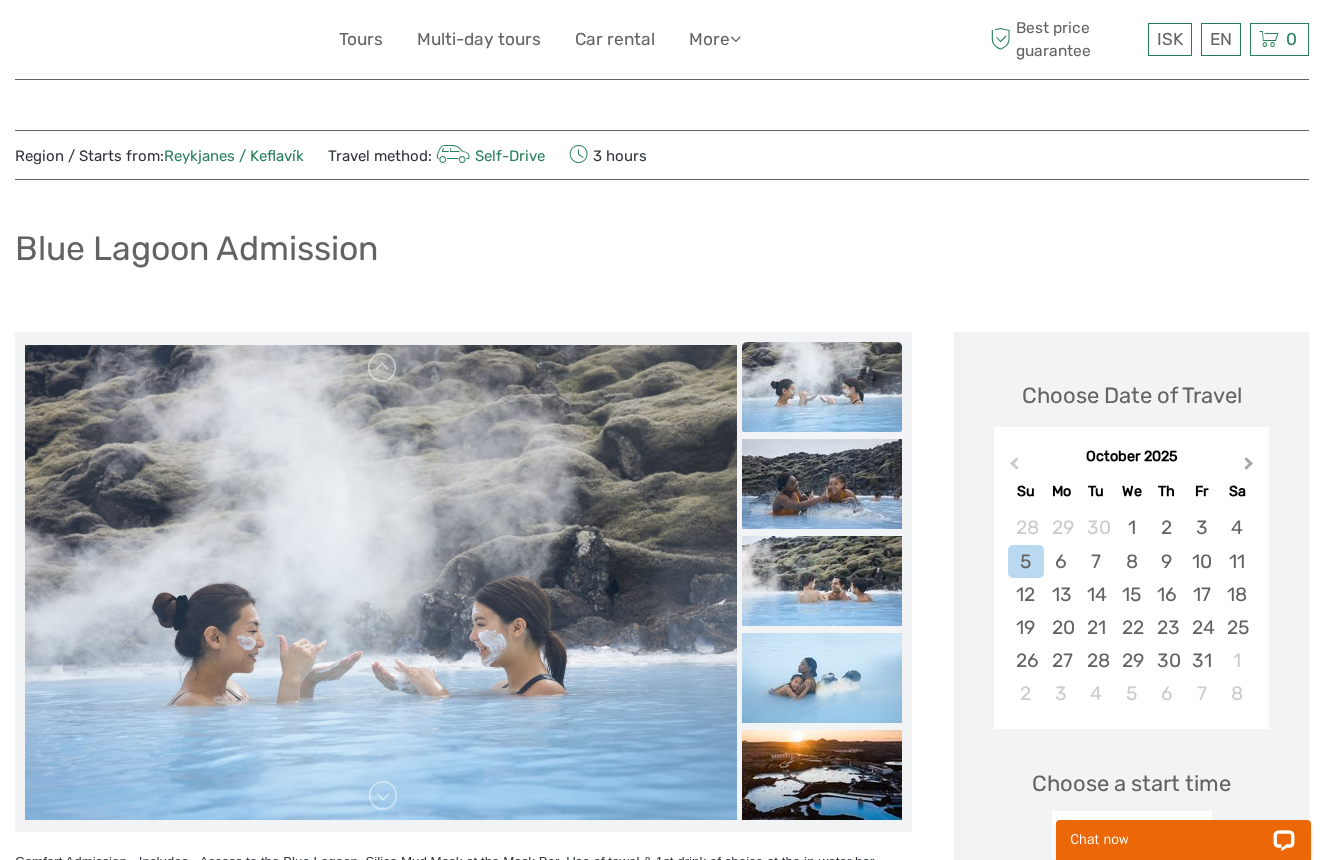 click on "Next Month" at bounding box center (1251, 468) 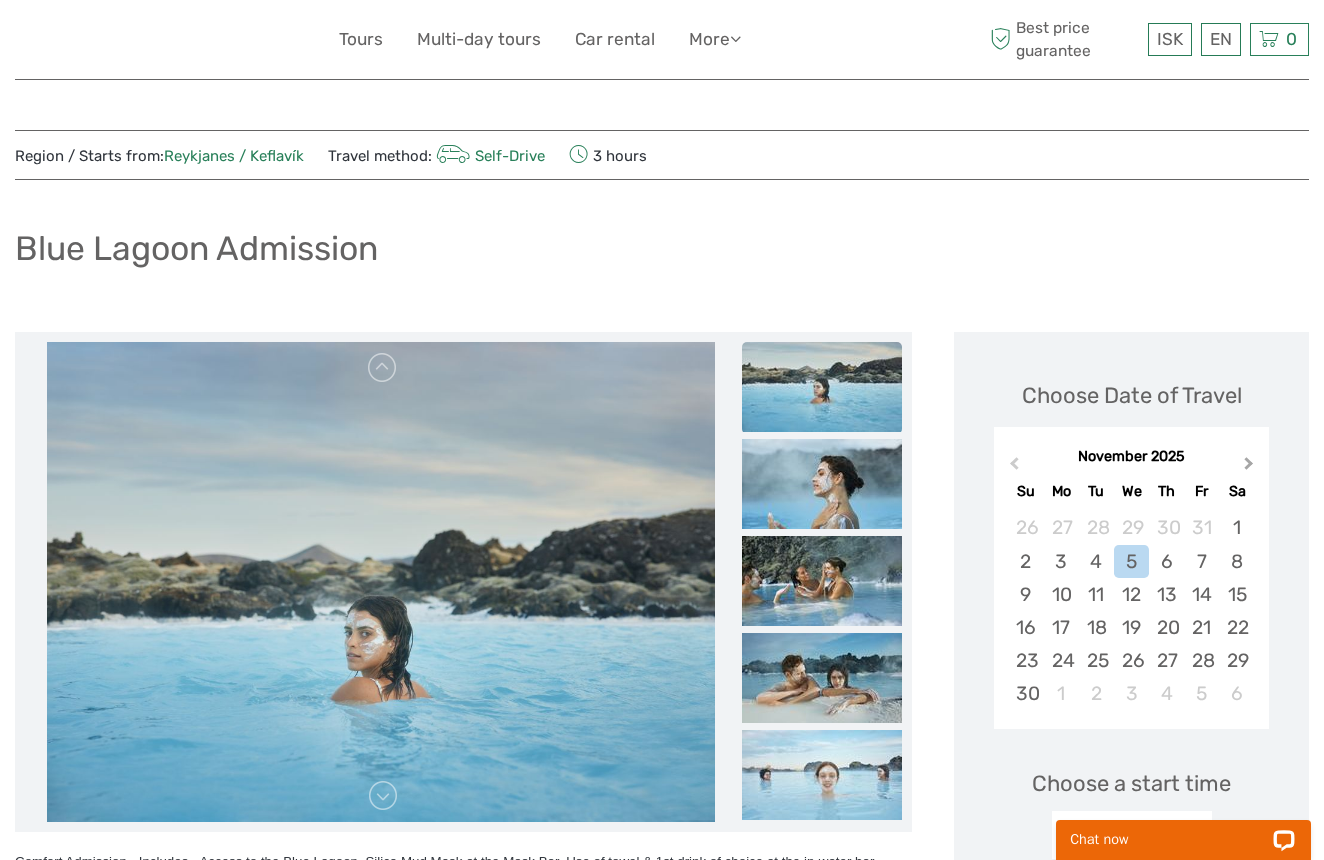 scroll, scrollTop: 65, scrollLeft: 0, axis: vertical 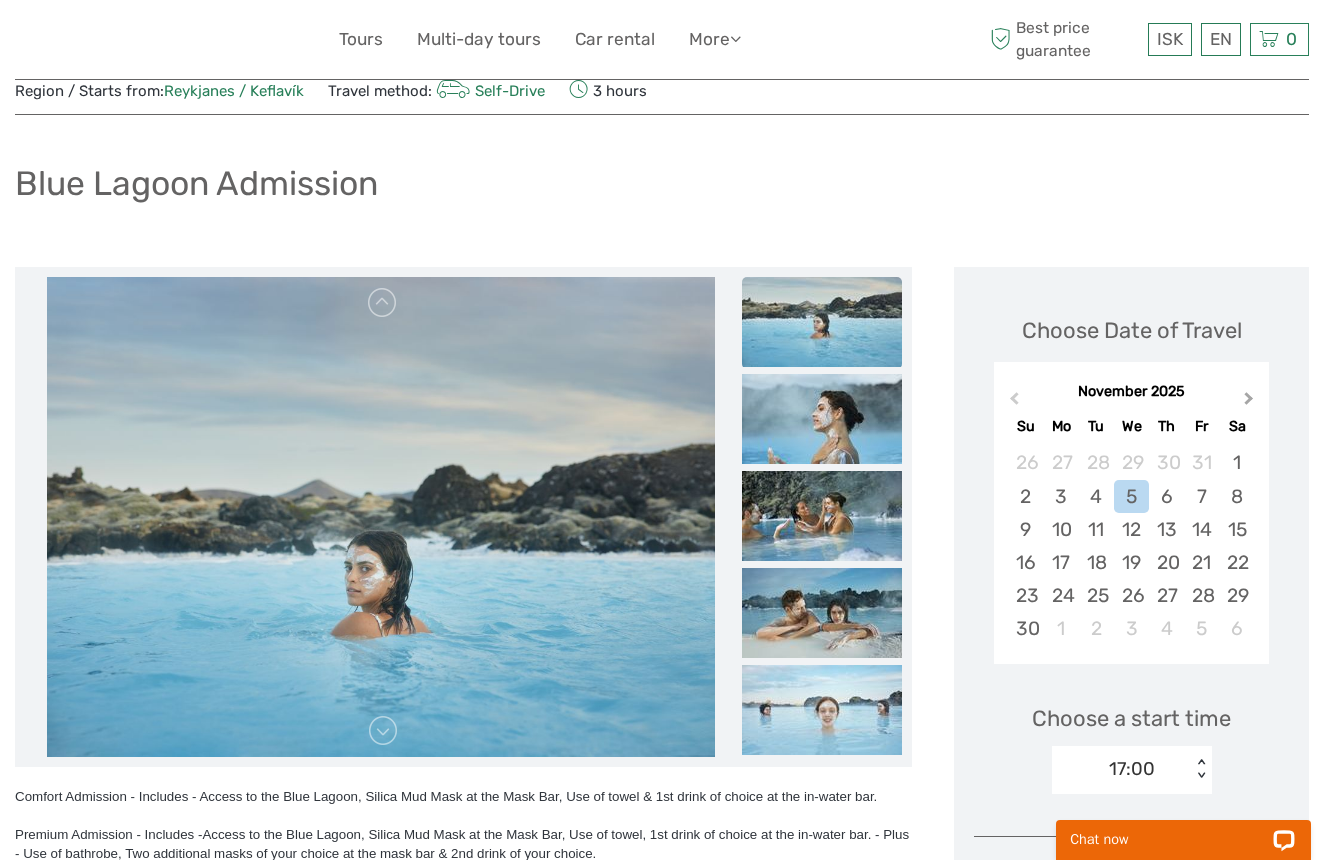 click on "Next Month" at bounding box center (1249, 402) 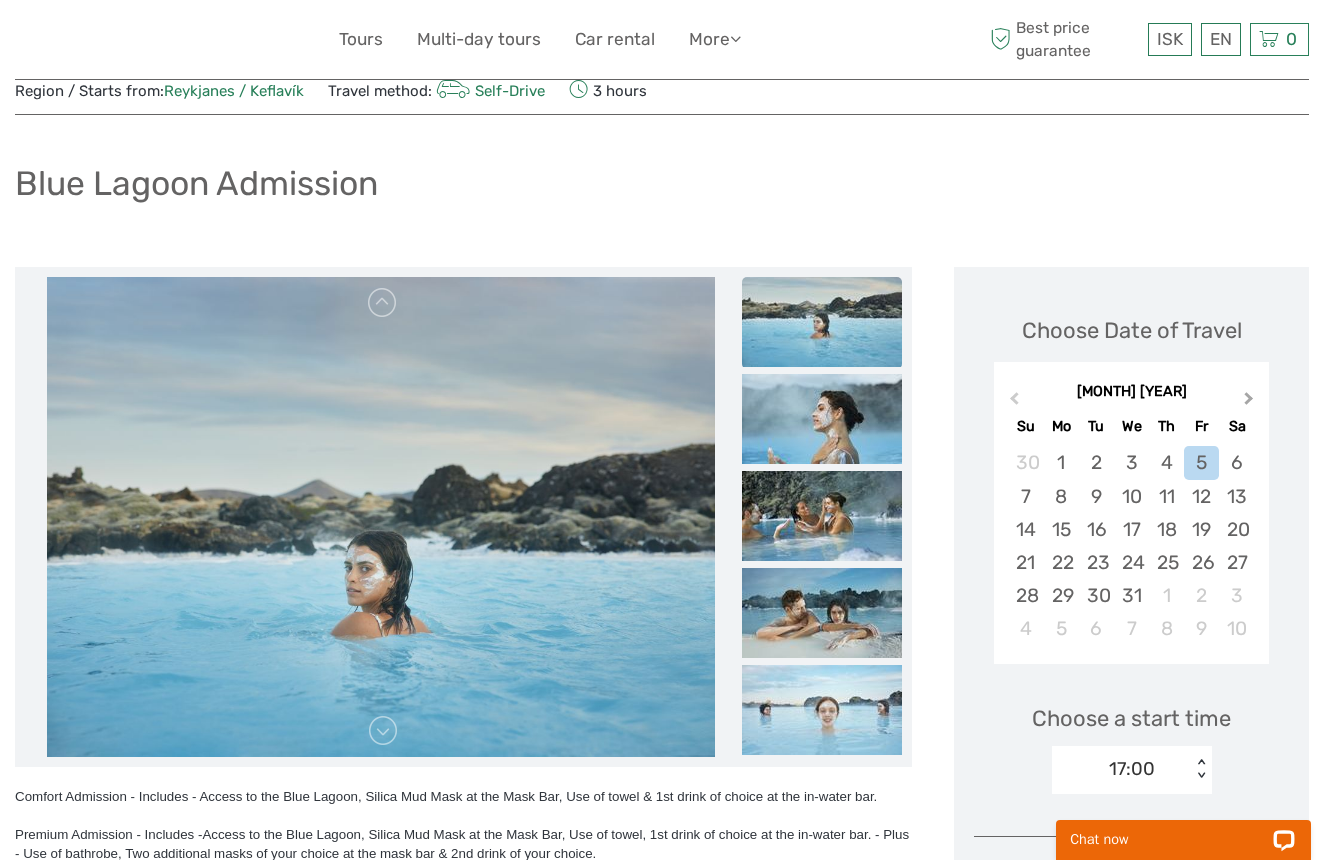 click on "Next Month" at bounding box center (1249, 402) 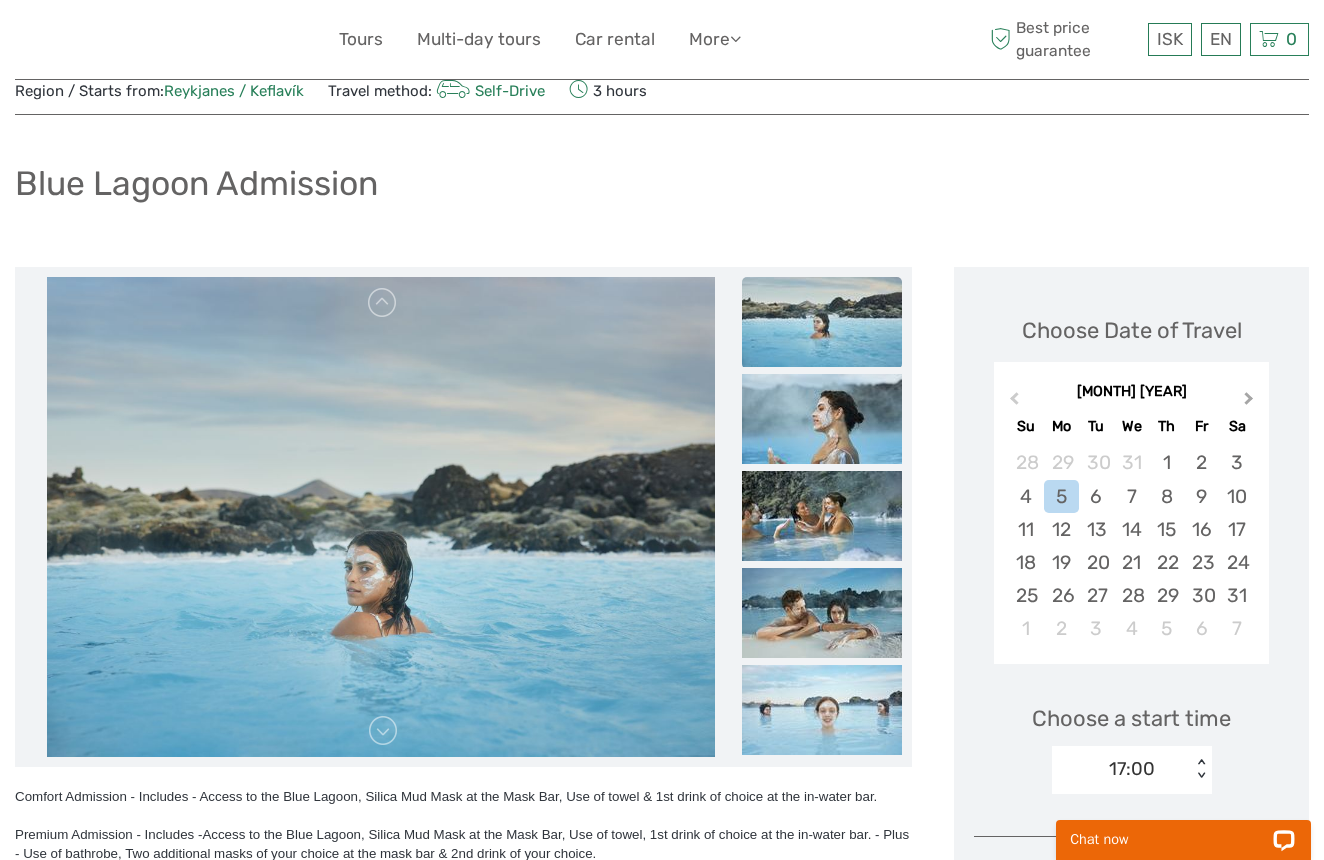 click on "Next Month" at bounding box center (1249, 402) 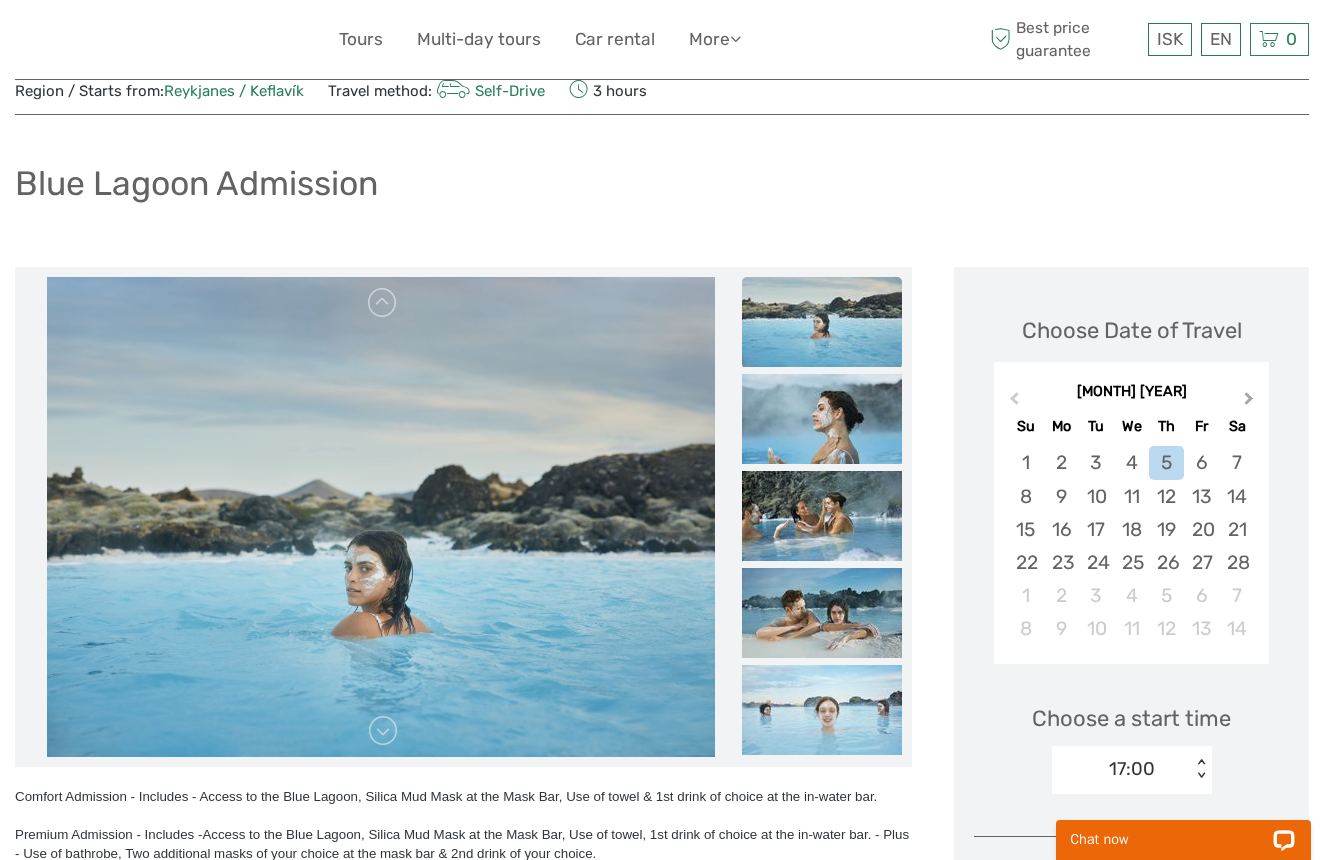 click on "Next Month" at bounding box center [1249, 402] 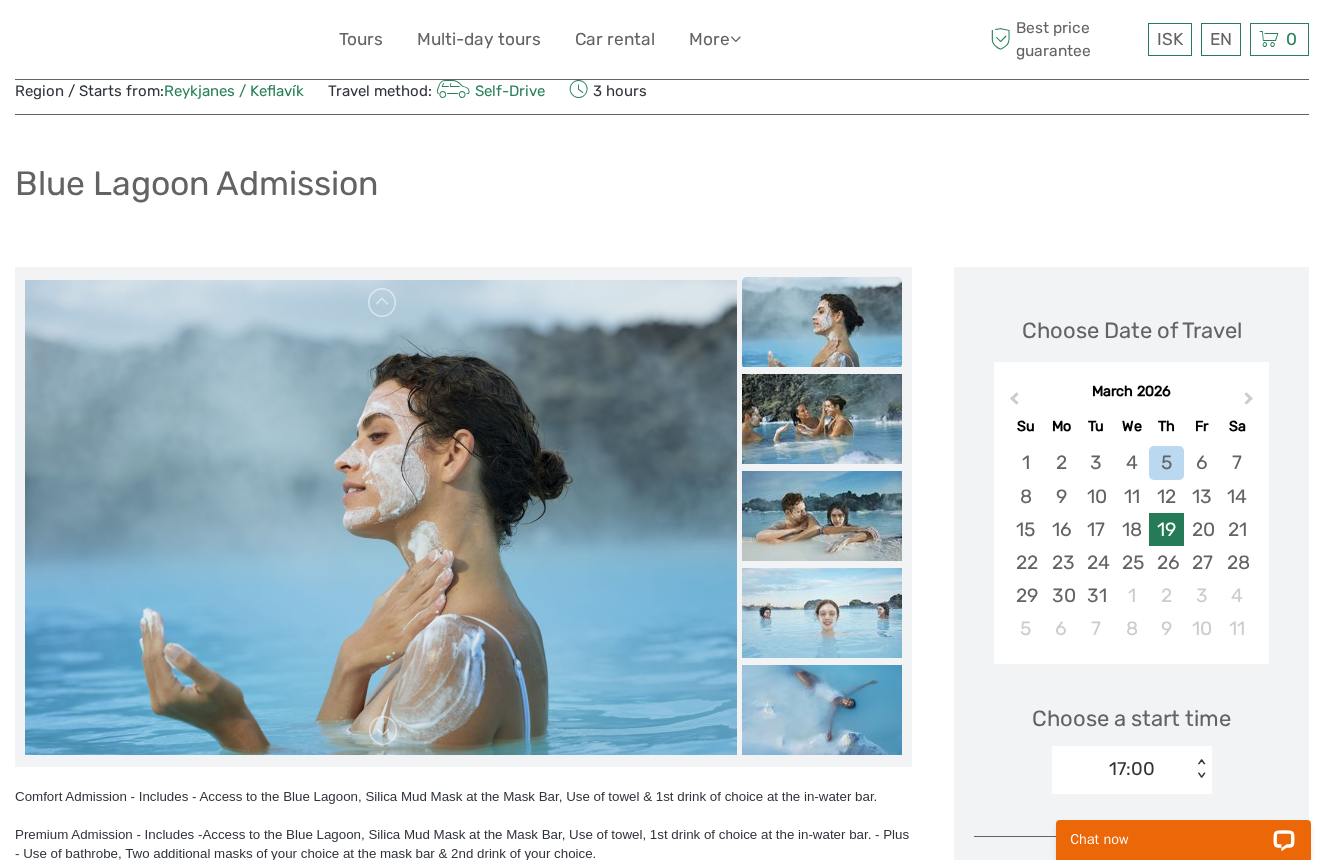 click on "19" at bounding box center [1166, 529] 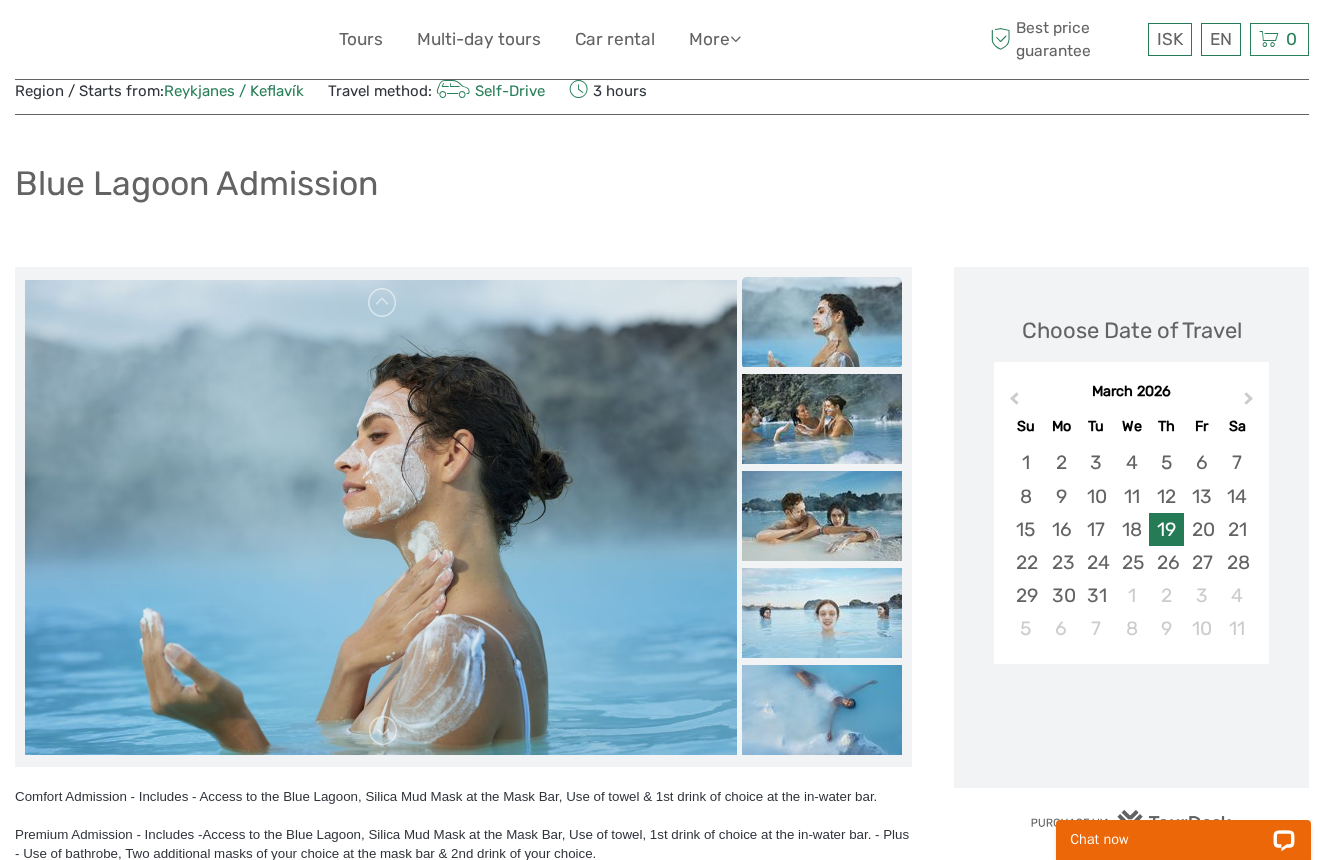 scroll, scrollTop: 68, scrollLeft: 0, axis: vertical 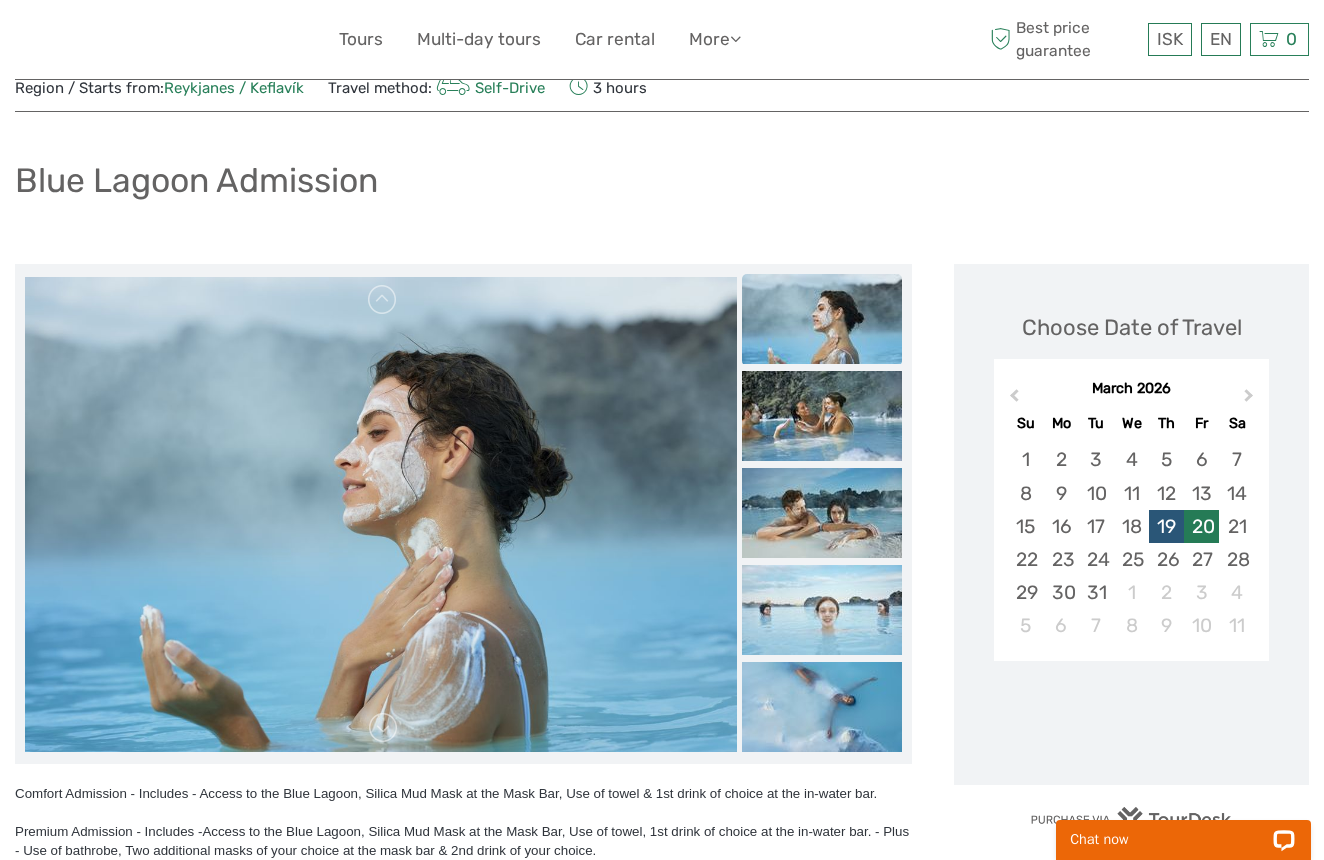 click on "20" at bounding box center [1201, 526] 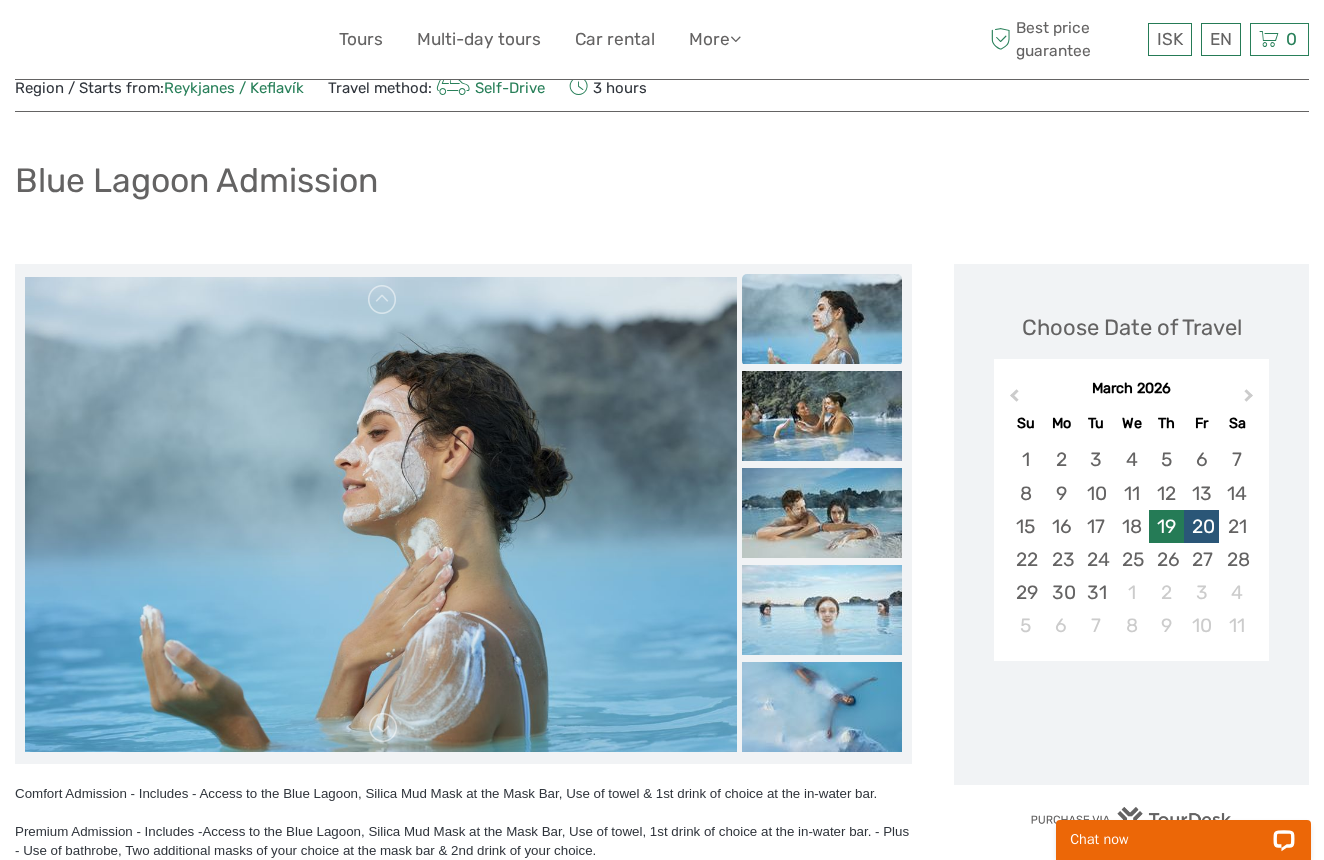 click on "19" at bounding box center [1166, 526] 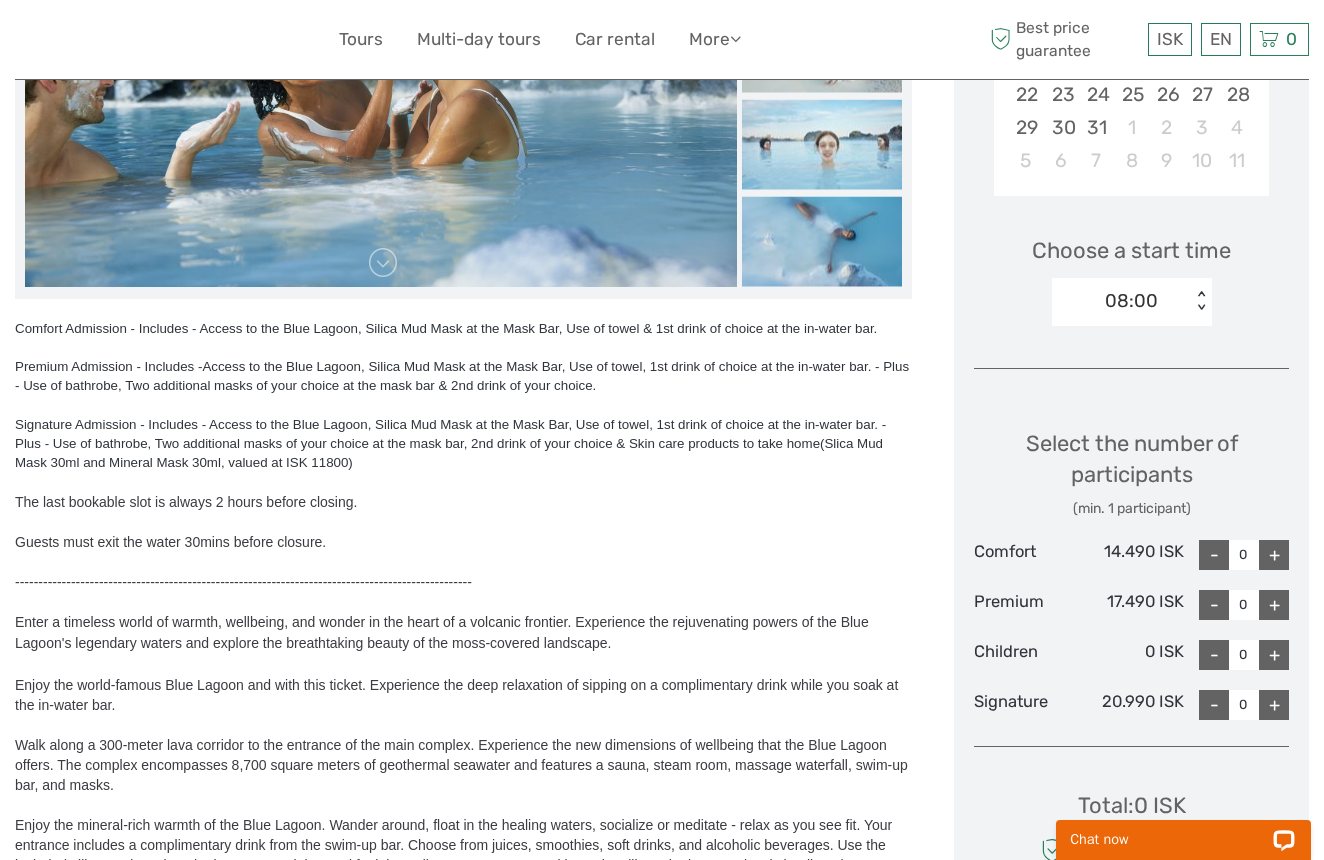 scroll, scrollTop: 533, scrollLeft: 0, axis: vertical 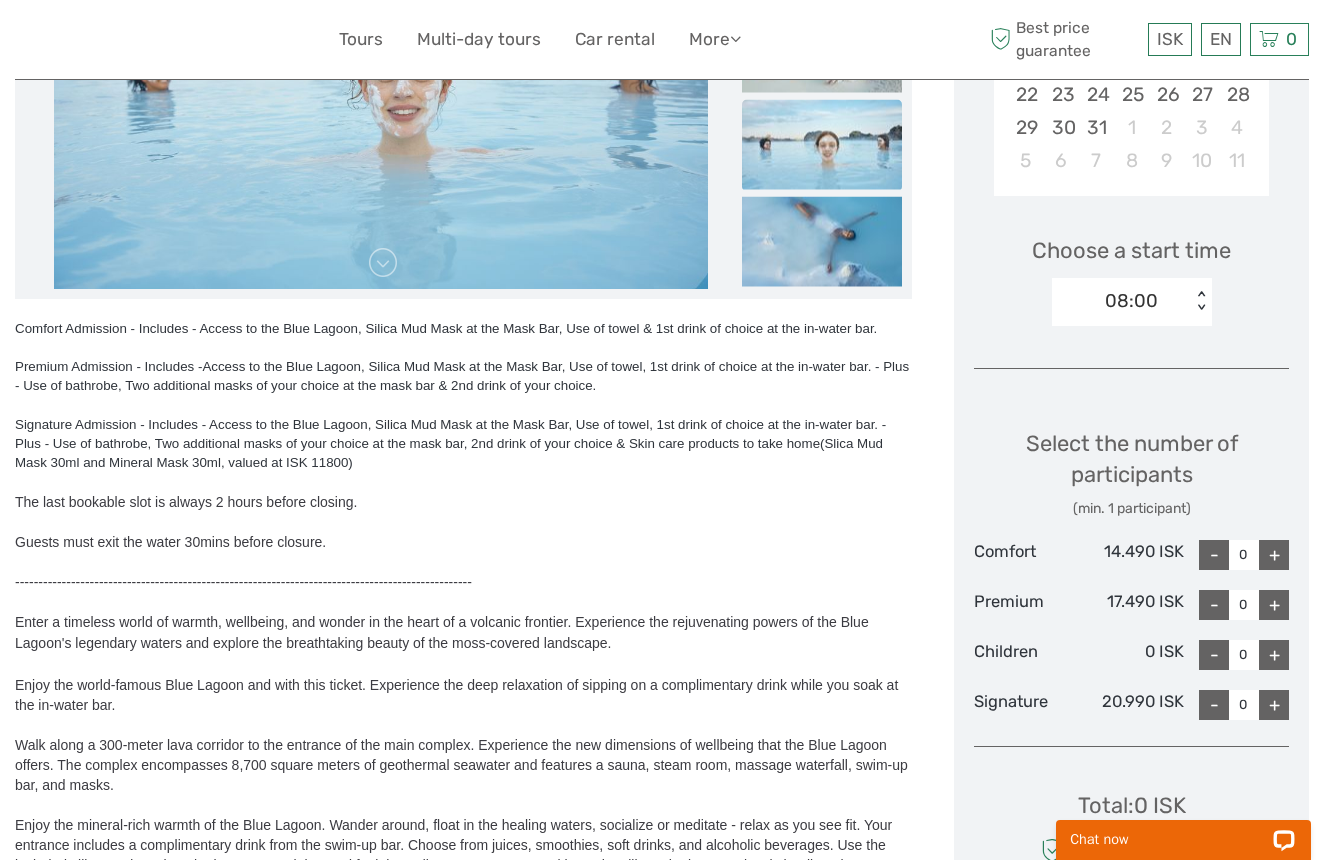 click on "< >" at bounding box center (1200, 301) 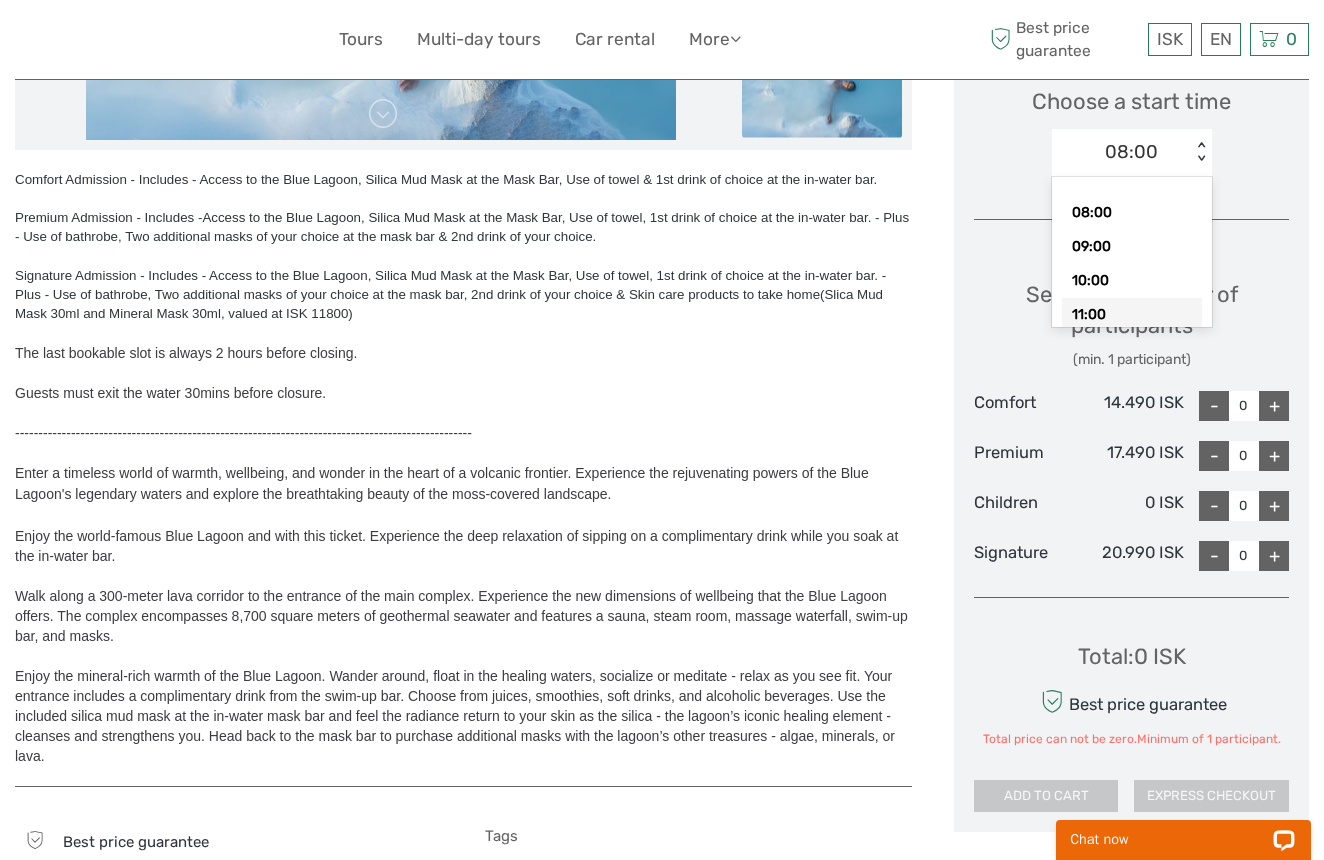 scroll, scrollTop: 681, scrollLeft: 0, axis: vertical 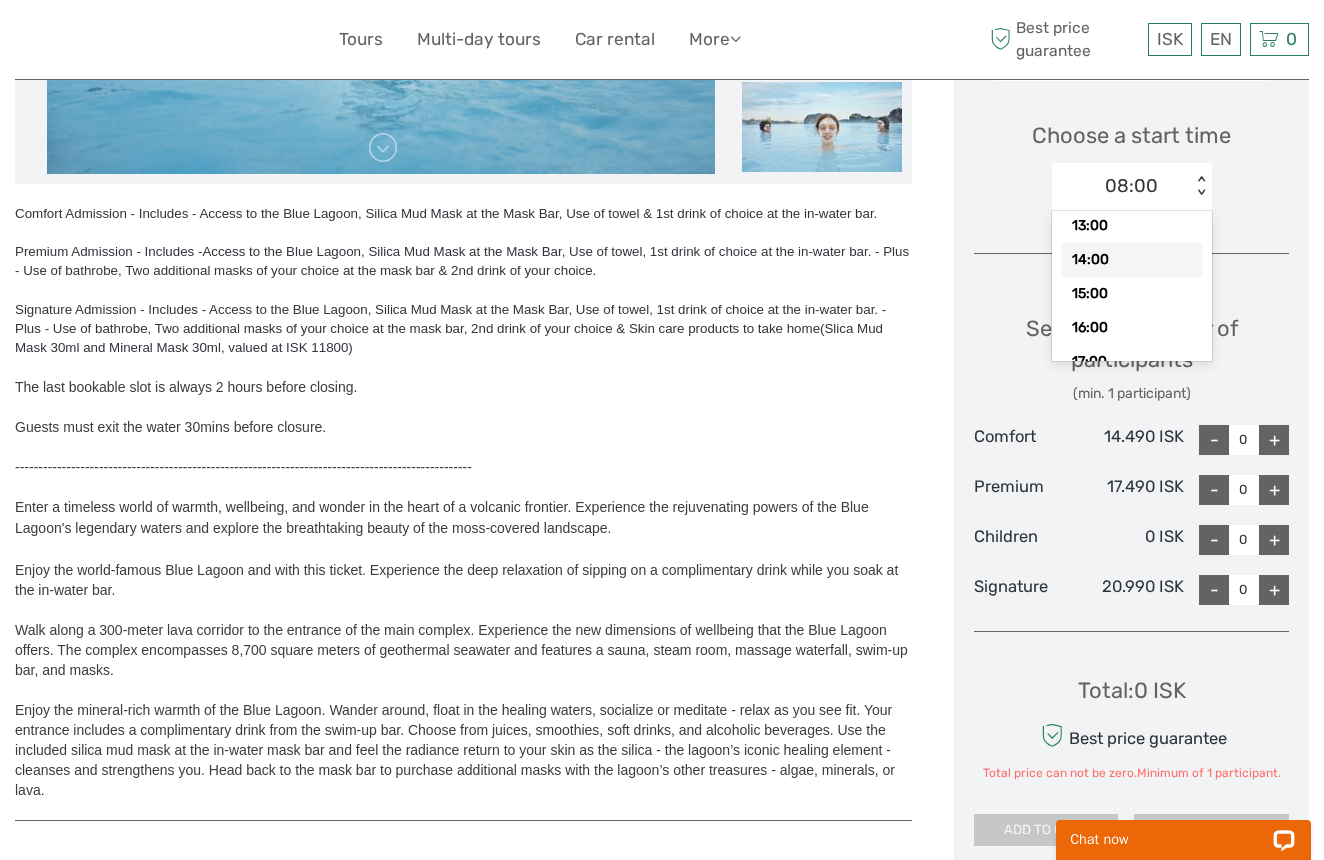 click on "14:00" at bounding box center (1132, 260) 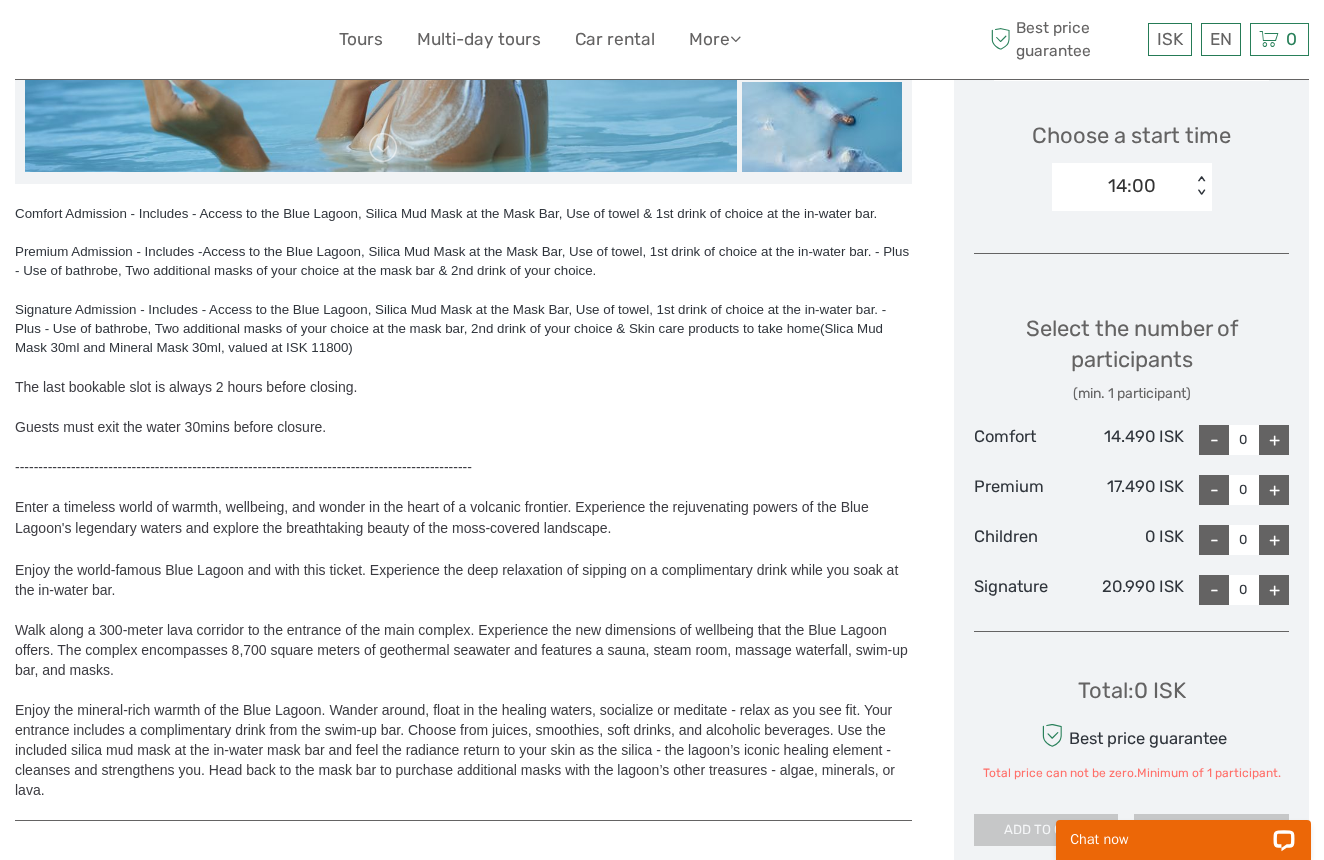 click on "+" at bounding box center (1274, 440) 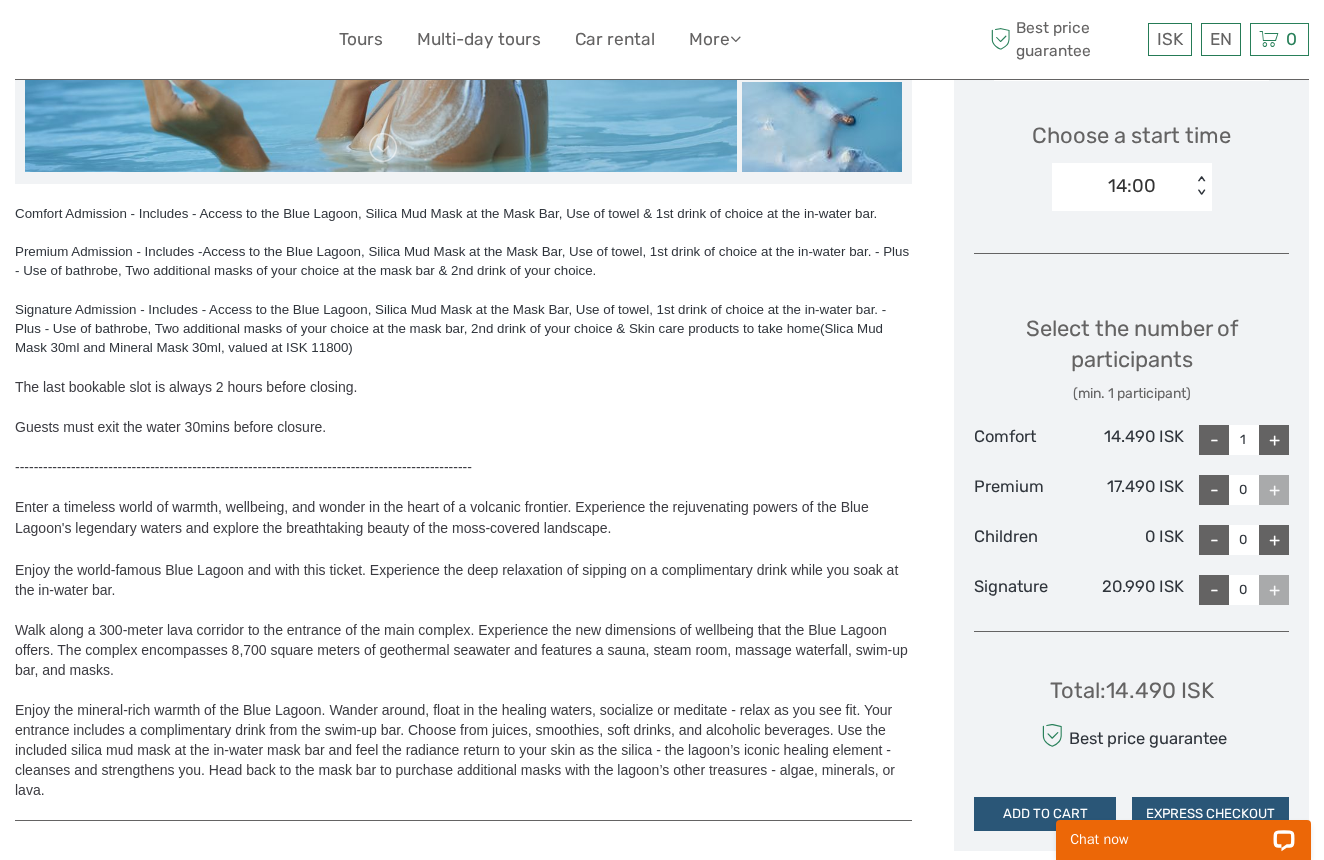 click on "+" at bounding box center [1274, 440] 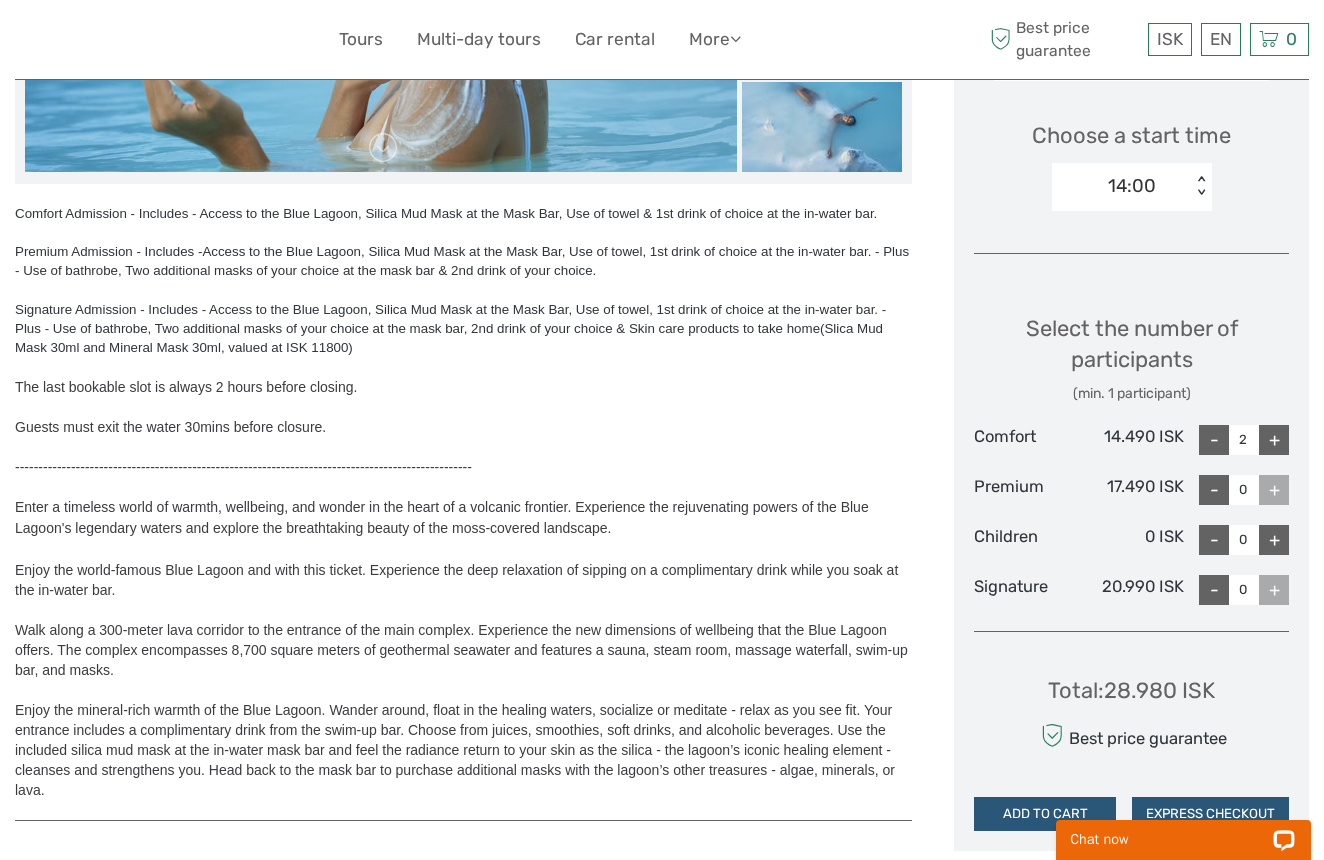 click on "+" at bounding box center [1274, 440] 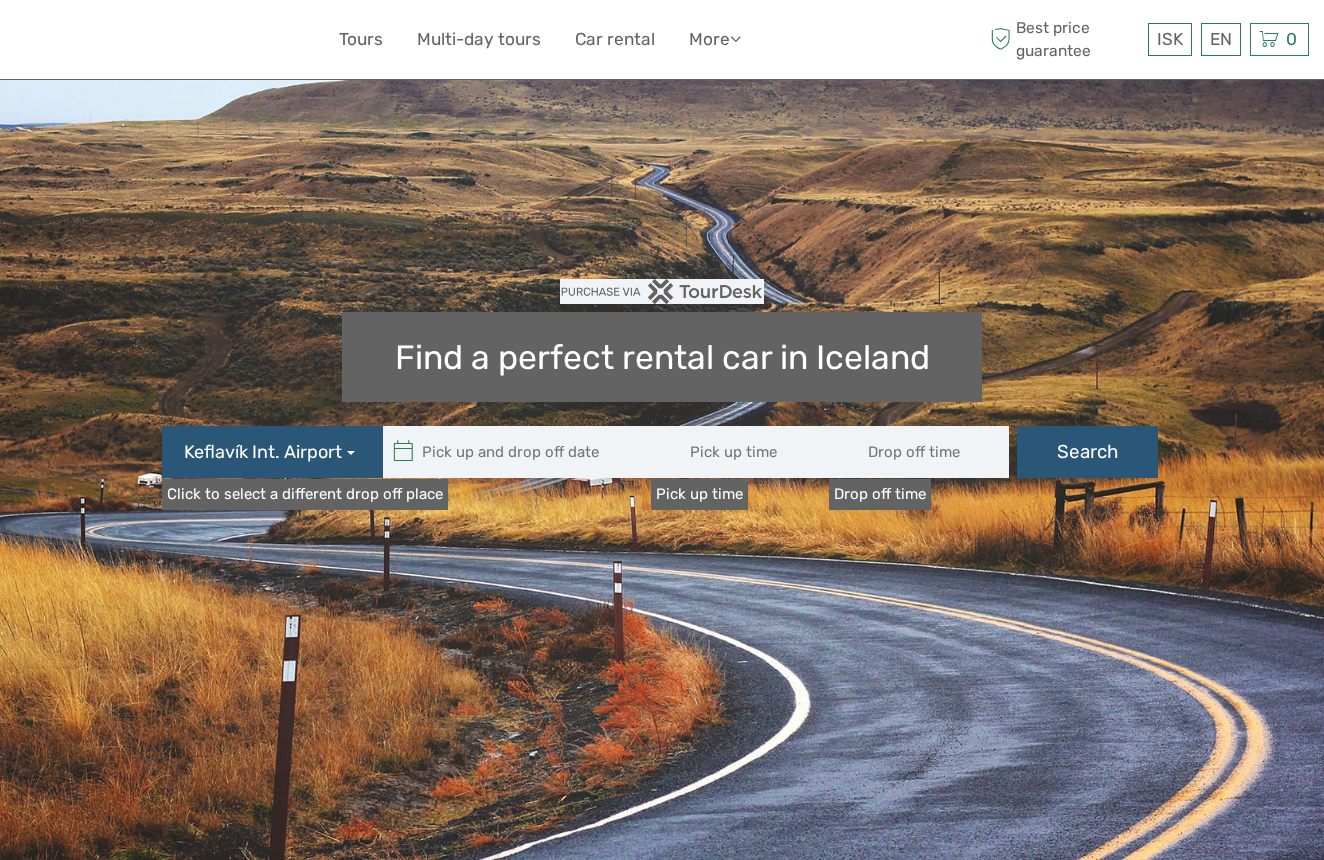 scroll, scrollTop: 0, scrollLeft: 0, axis: both 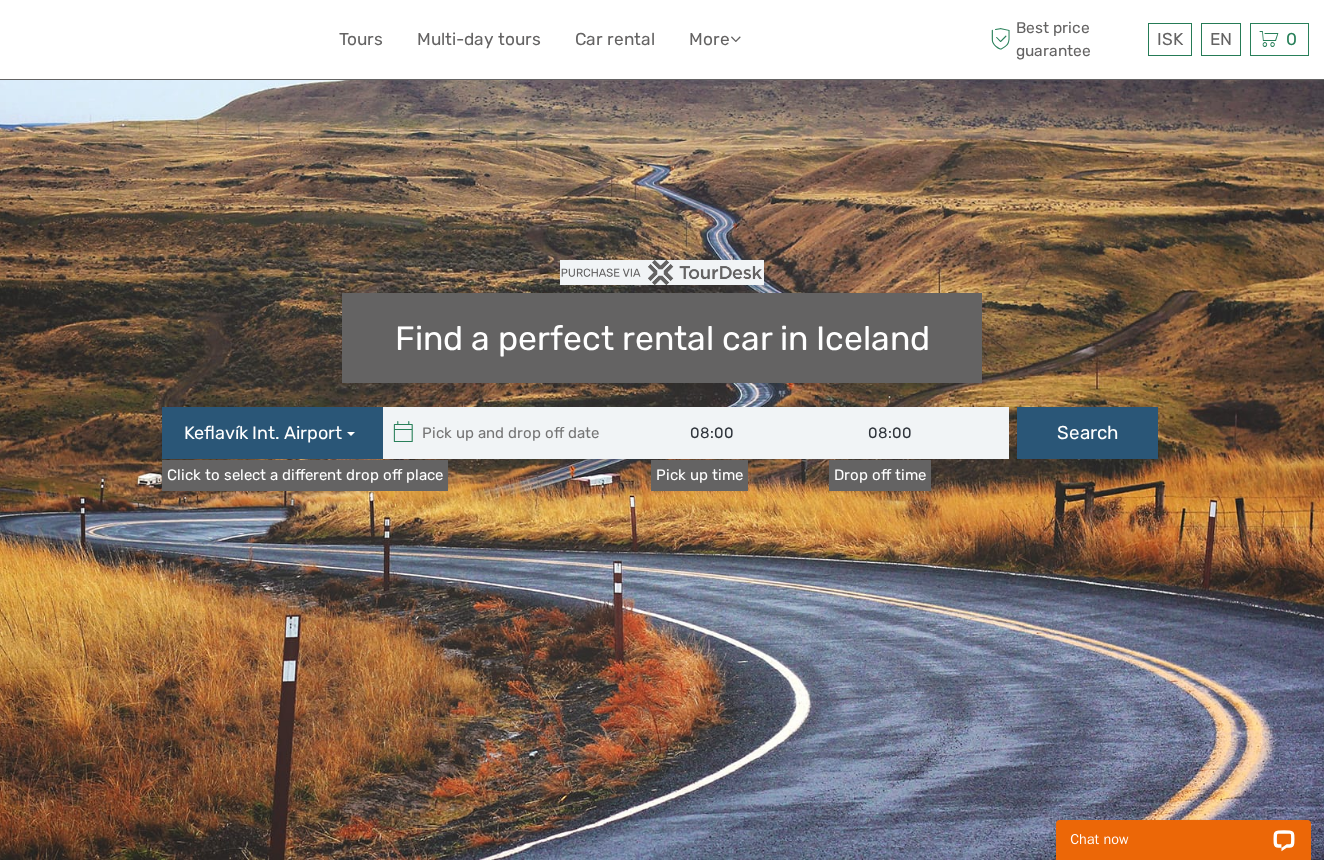 type on "[DATE]" 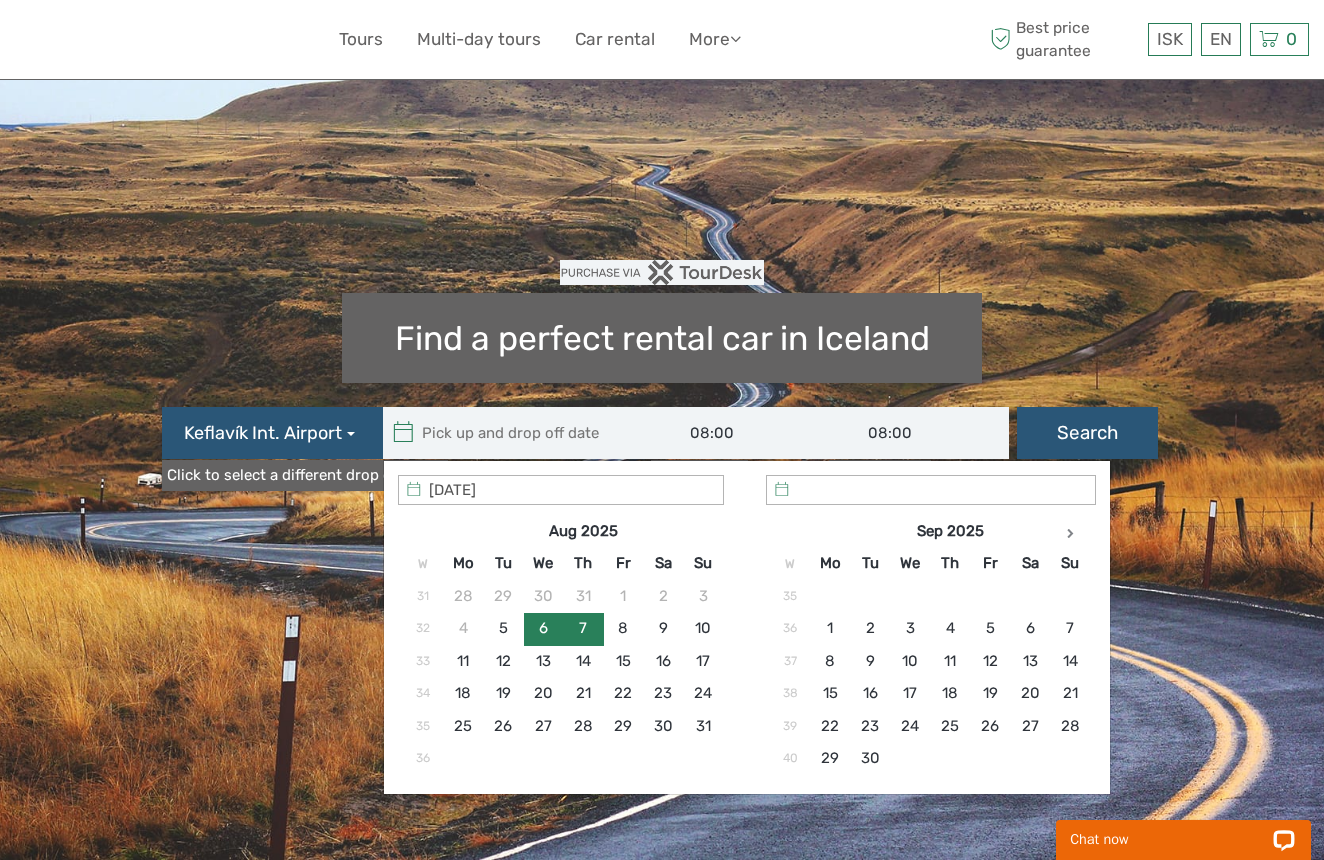 type on "[DATE]" 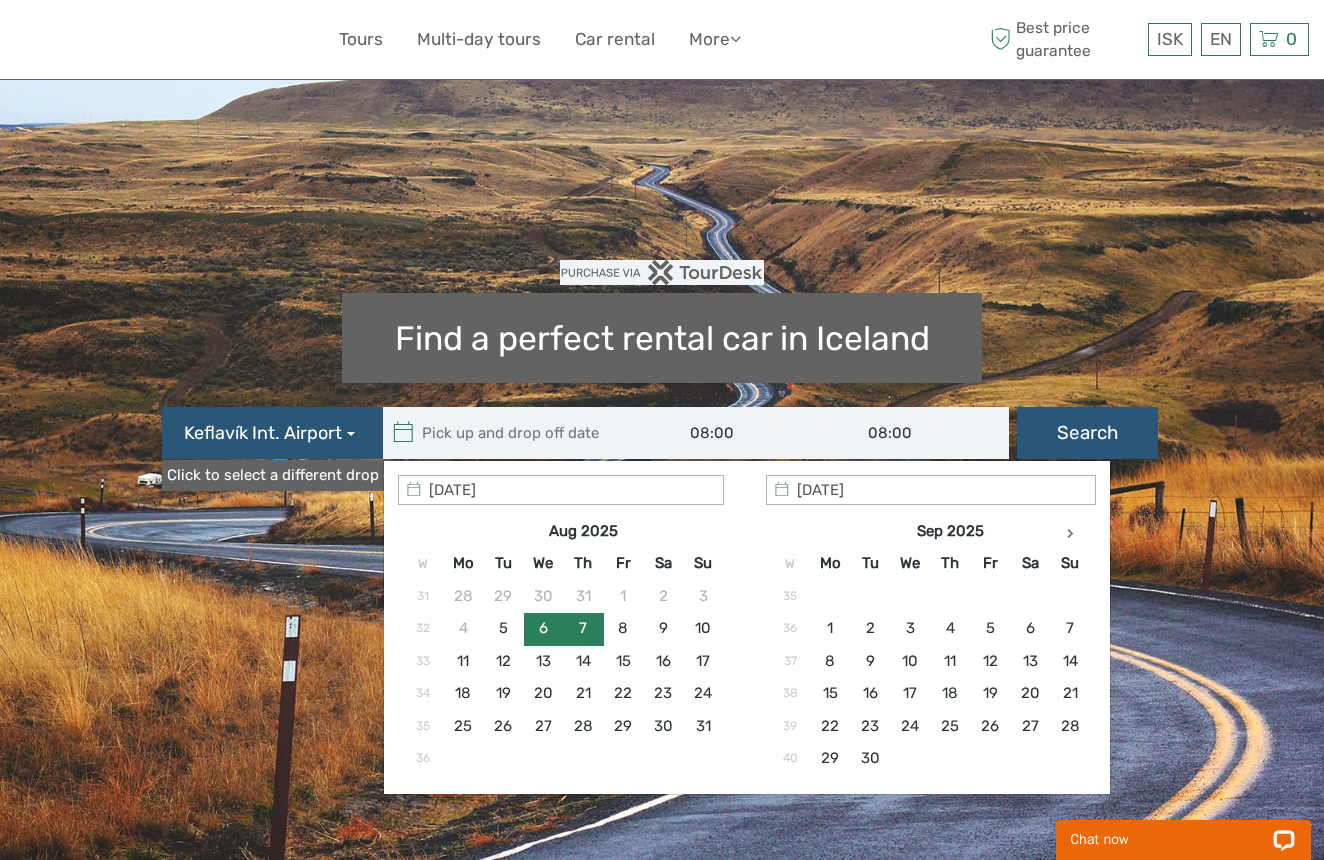click at bounding box center [518, 433] 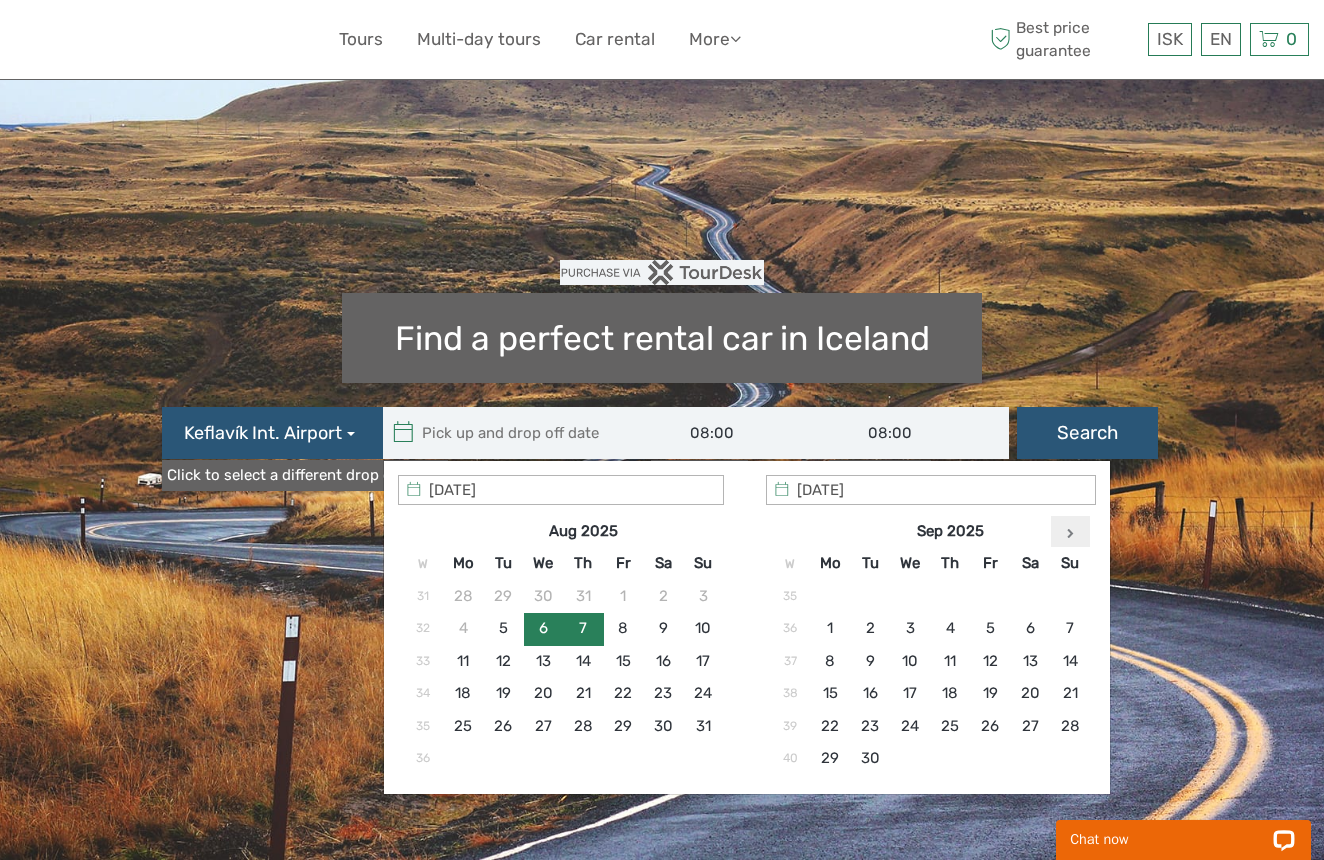 click at bounding box center (1070, 533) 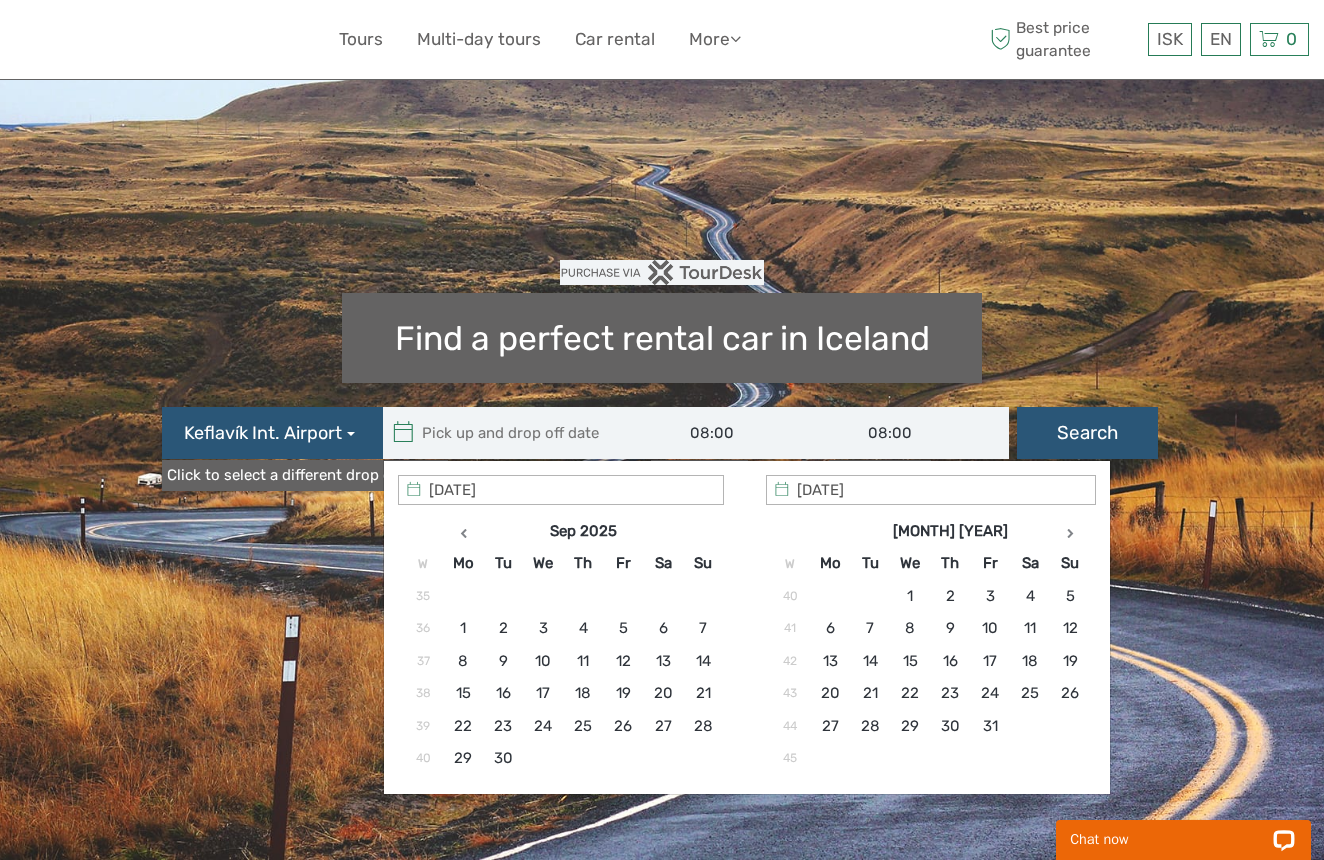 click at bounding box center [1070, 533] 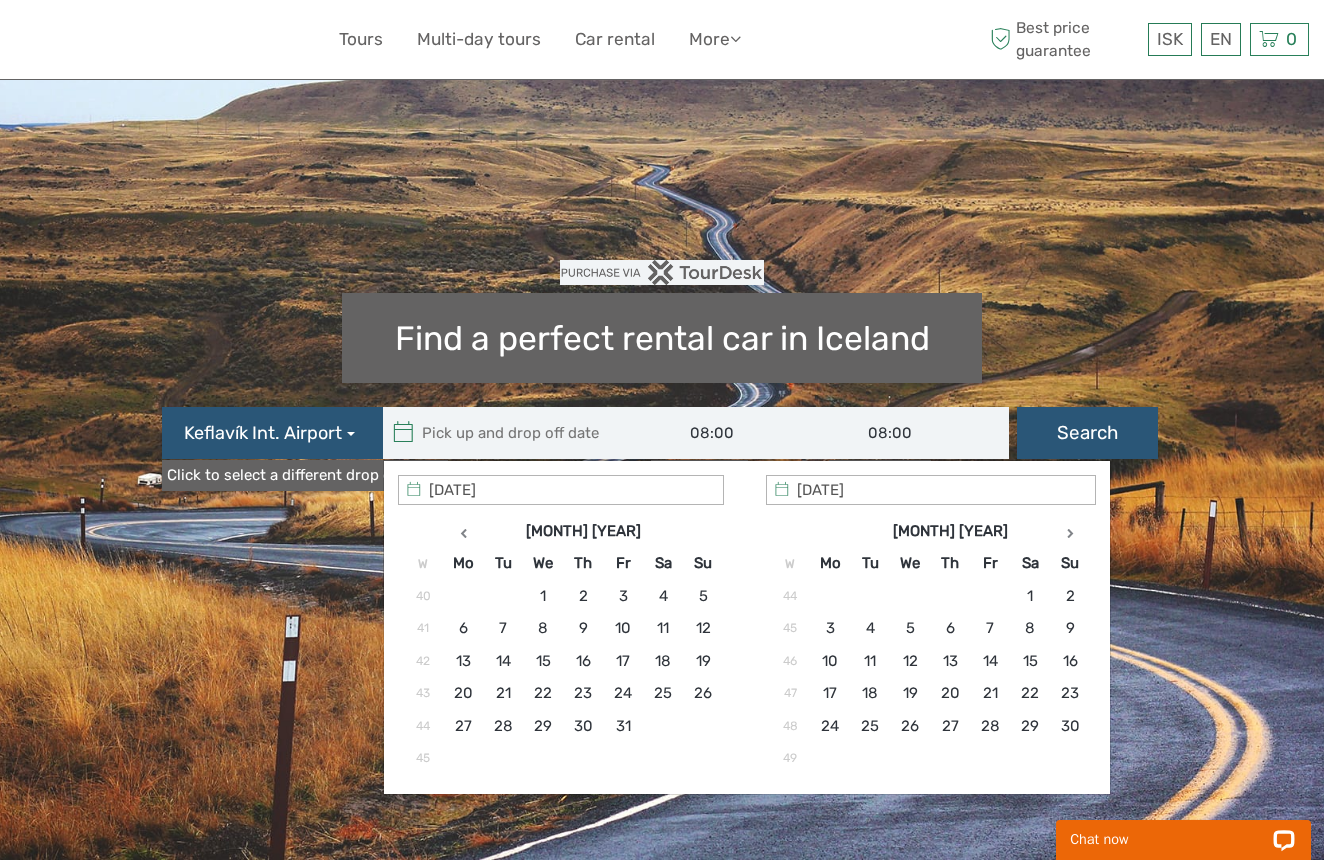 click at bounding box center [1070, 533] 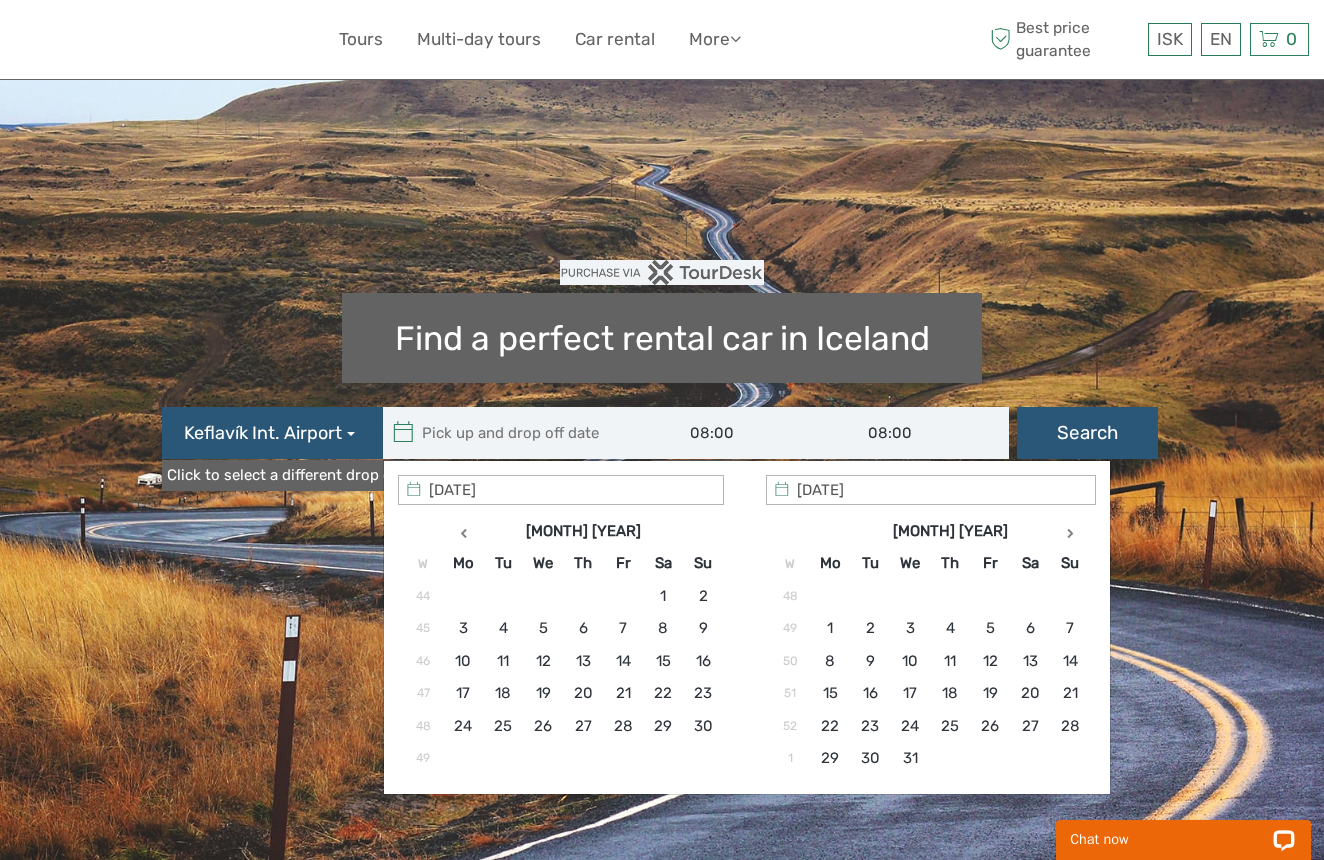 click at bounding box center [1070, 533] 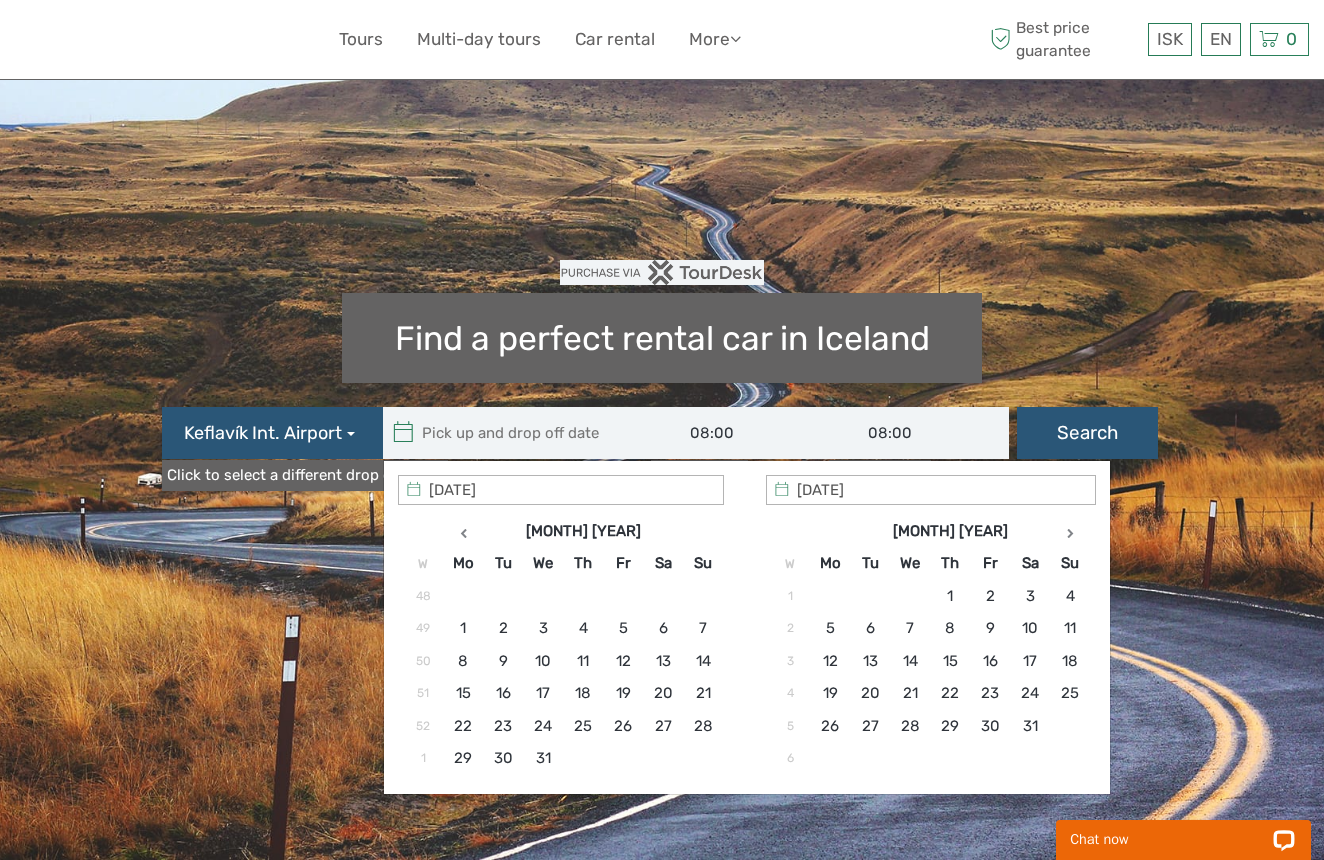 click at bounding box center [1070, 533] 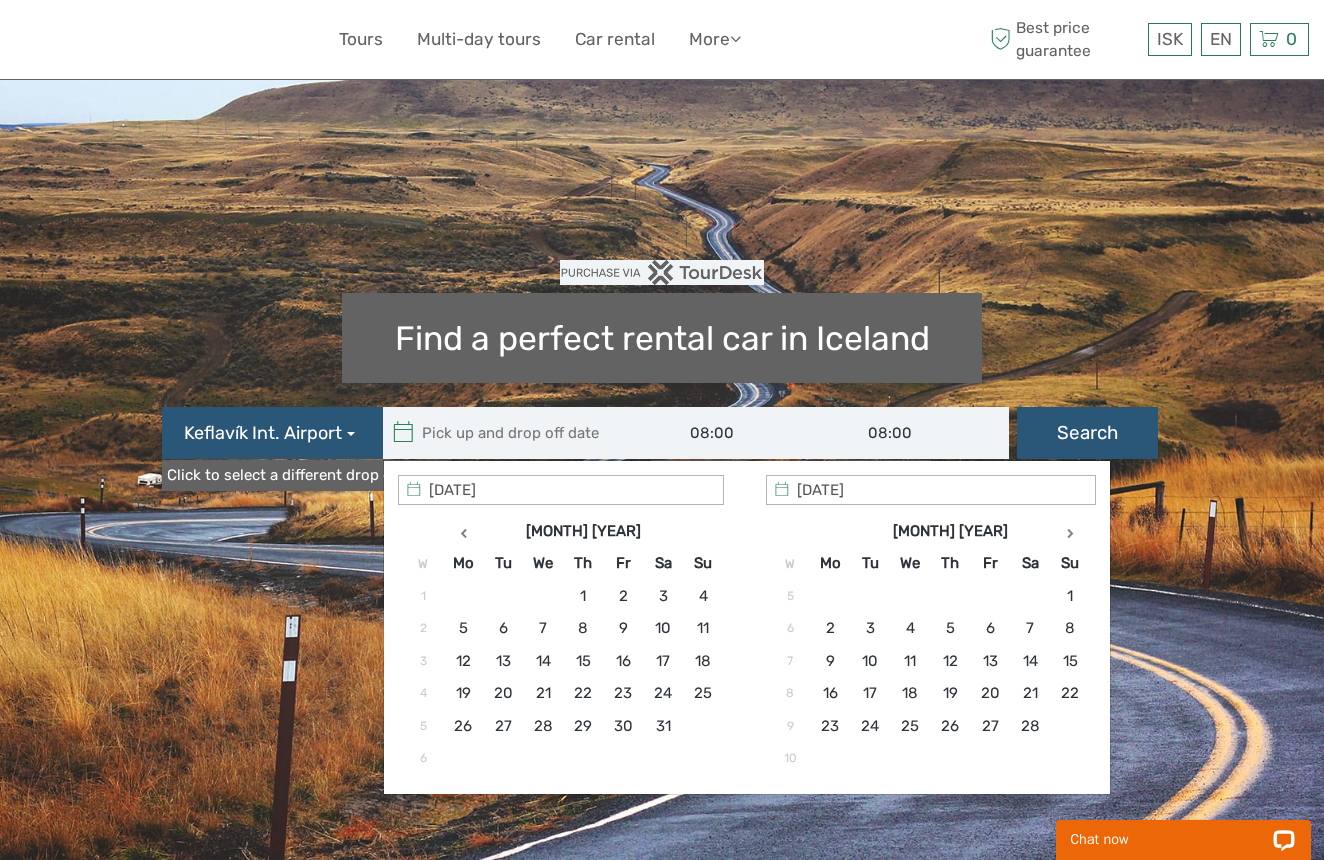 click at bounding box center (1070, 533) 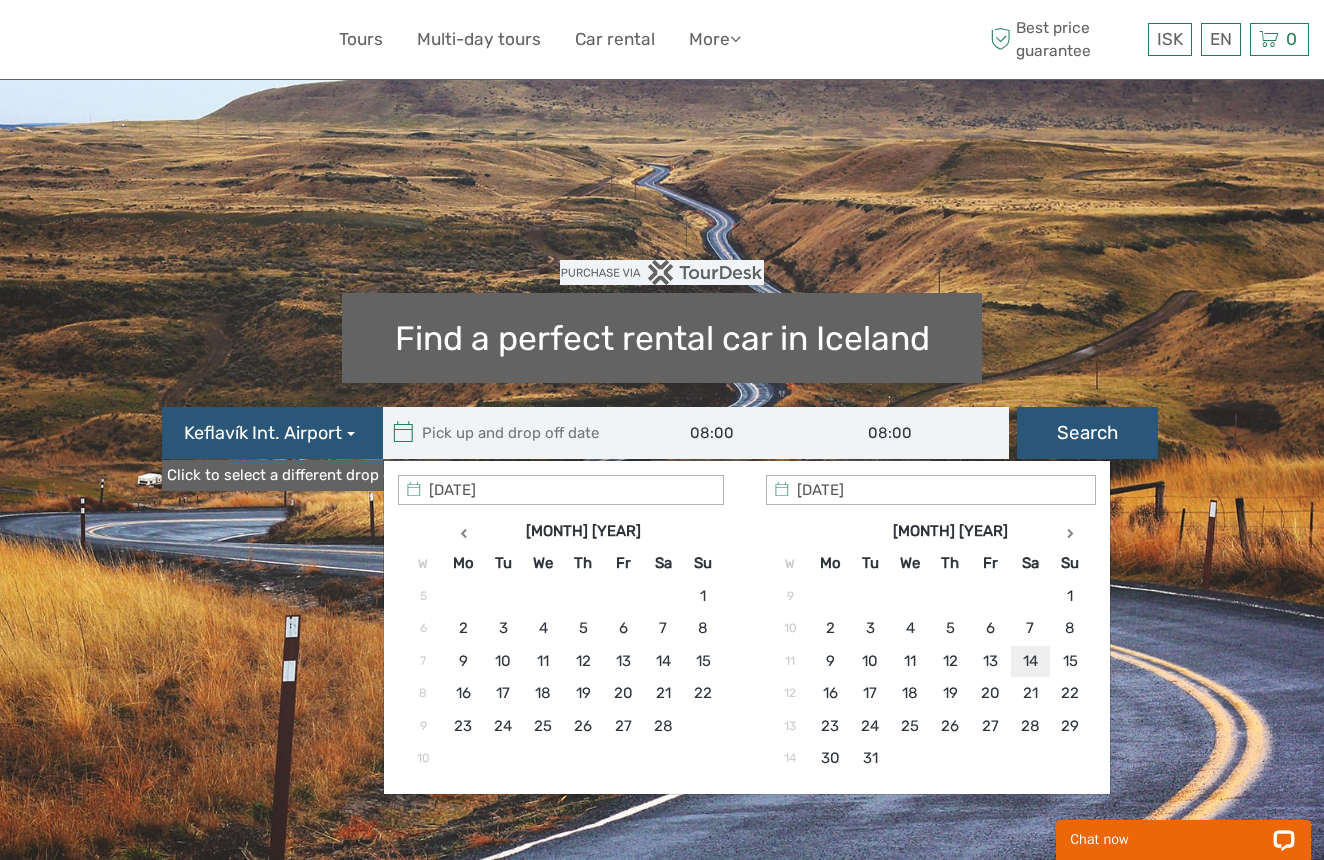 type on "[DATE]" 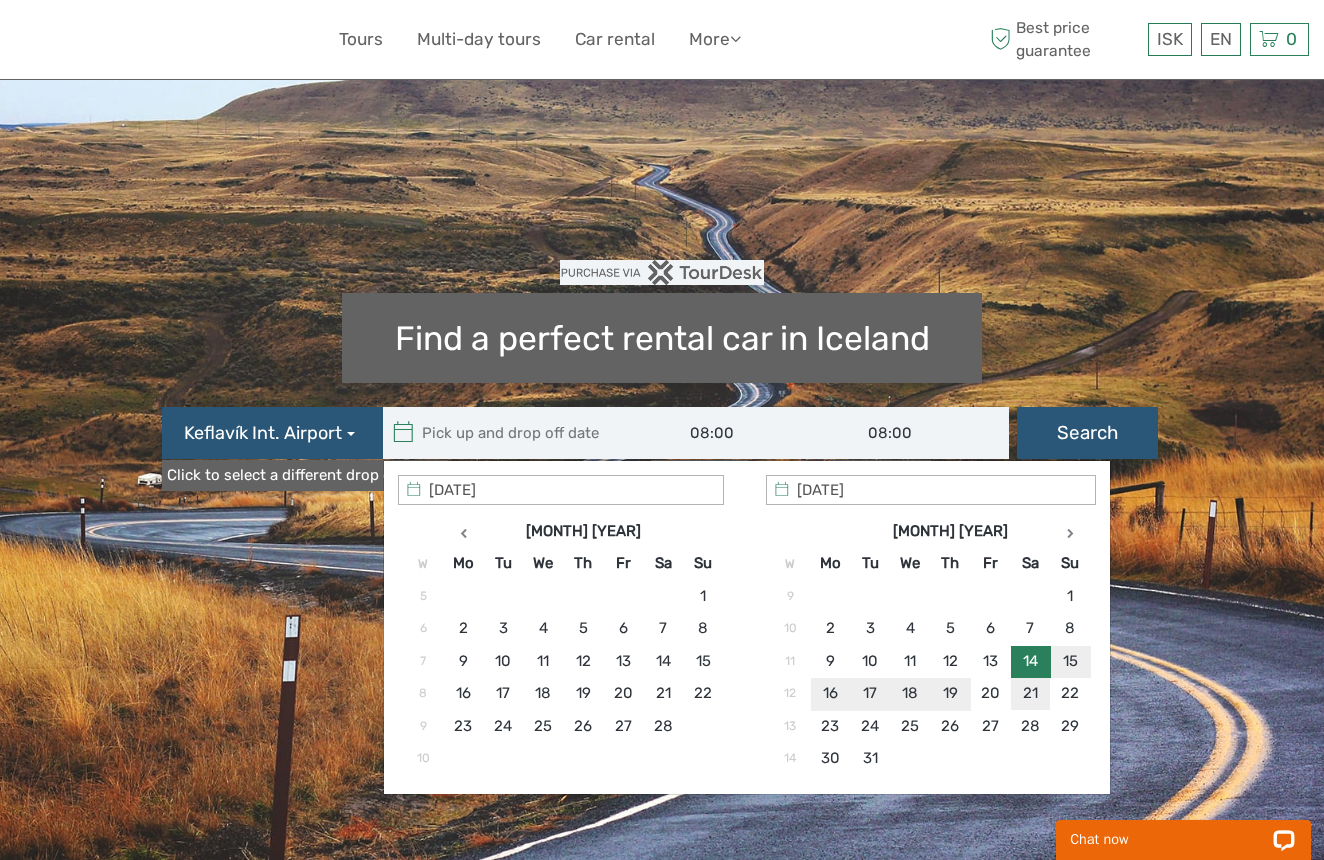 type on "[DATE]" 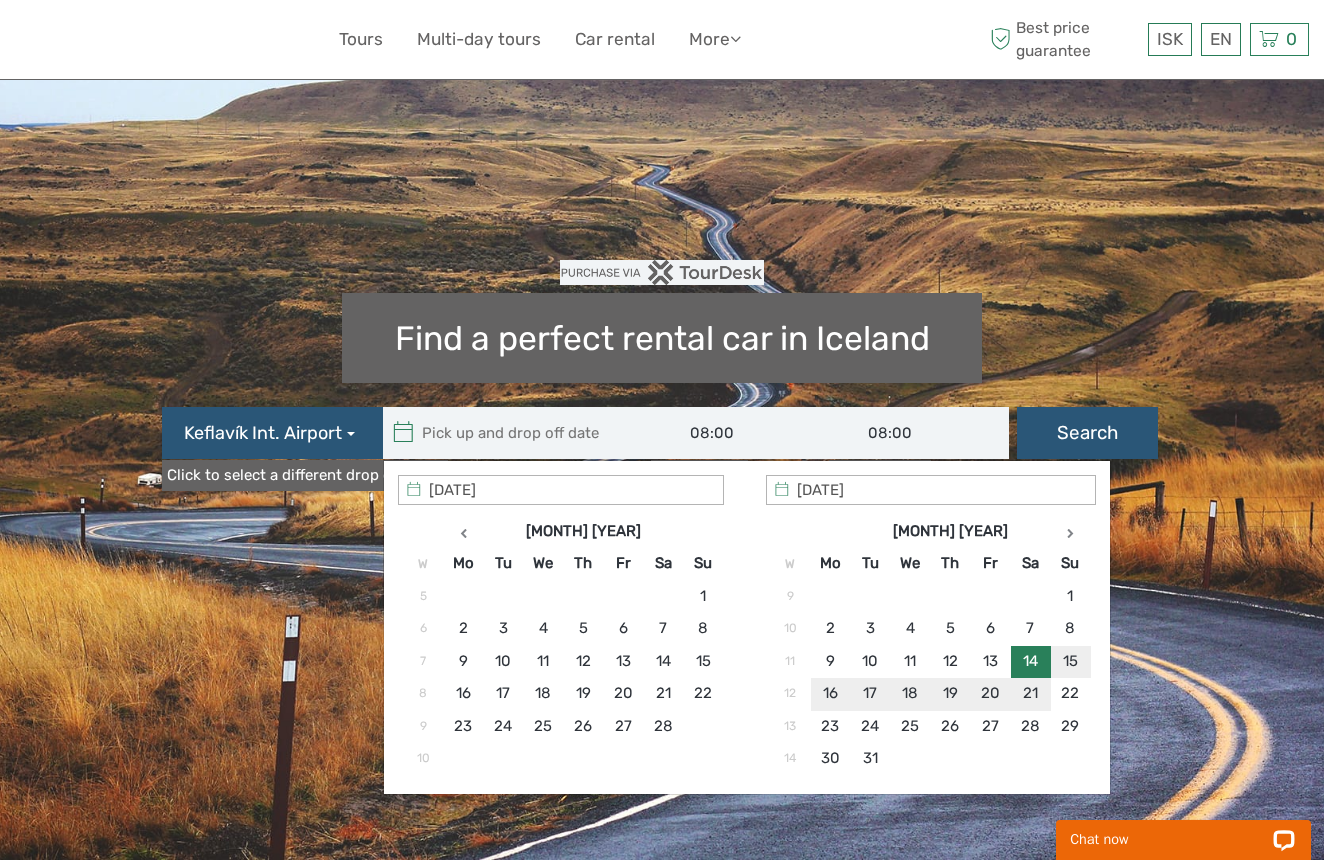type on "[DATE]  -  [DATE]" 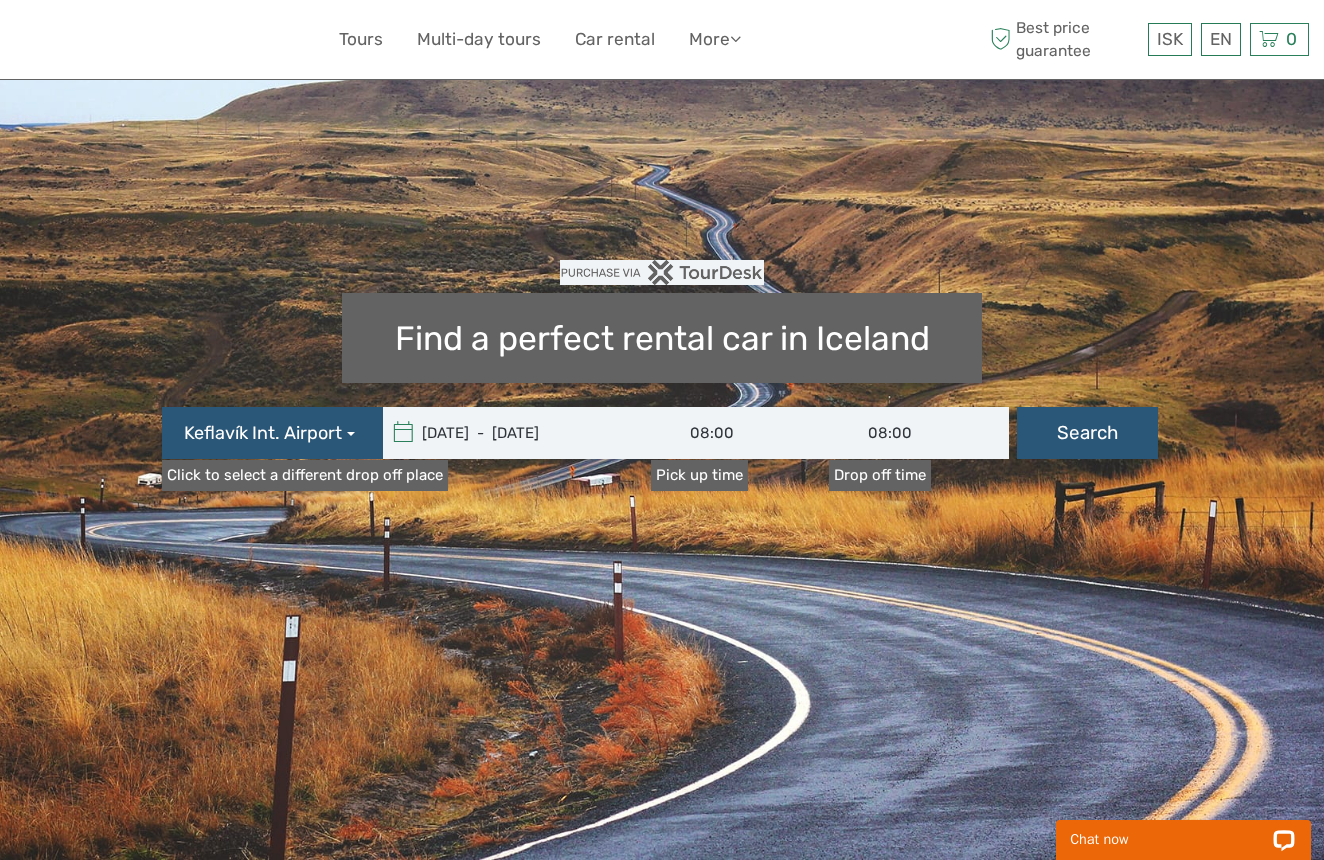 click on "08:00" at bounding box center (741, 433) 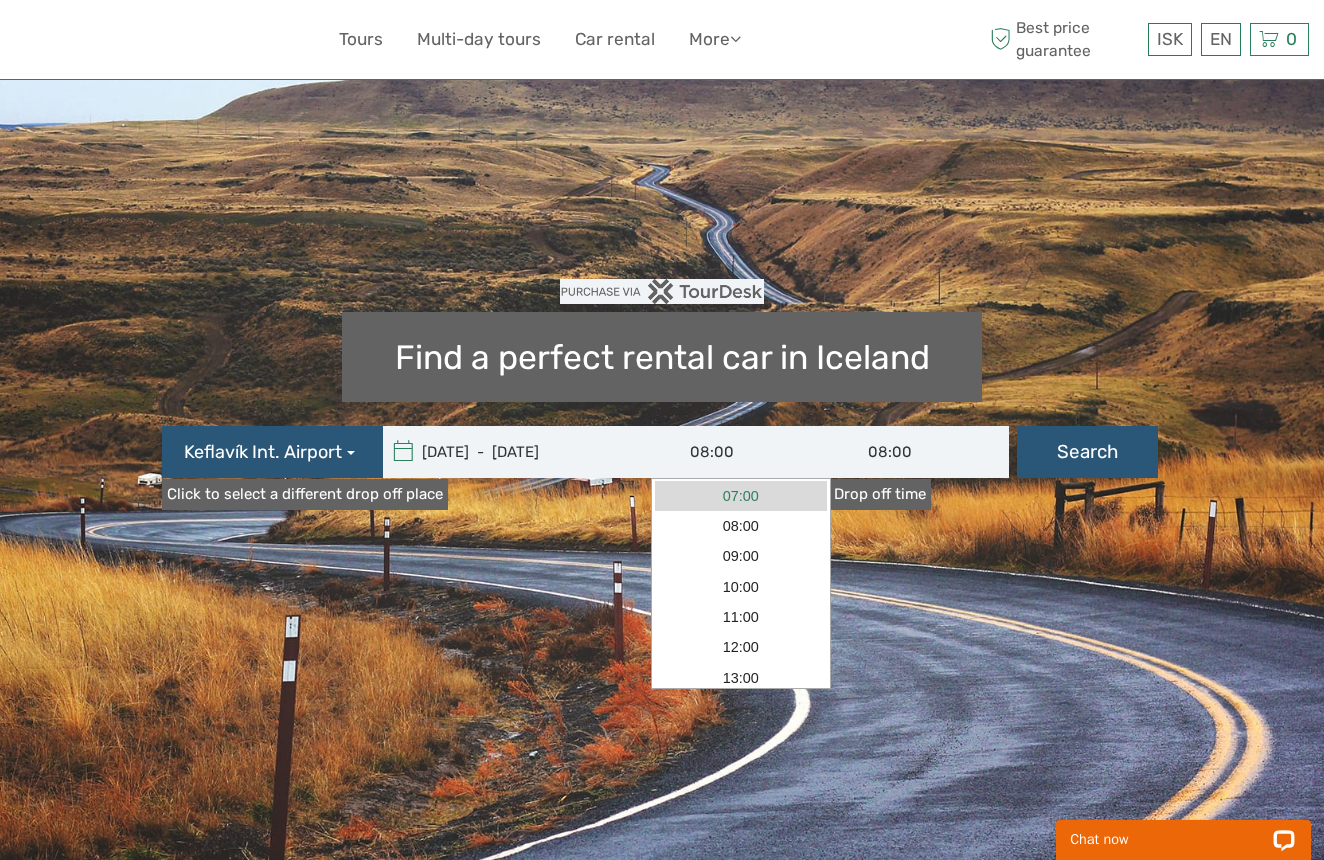 scroll, scrollTop: 0, scrollLeft: 0, axis: both 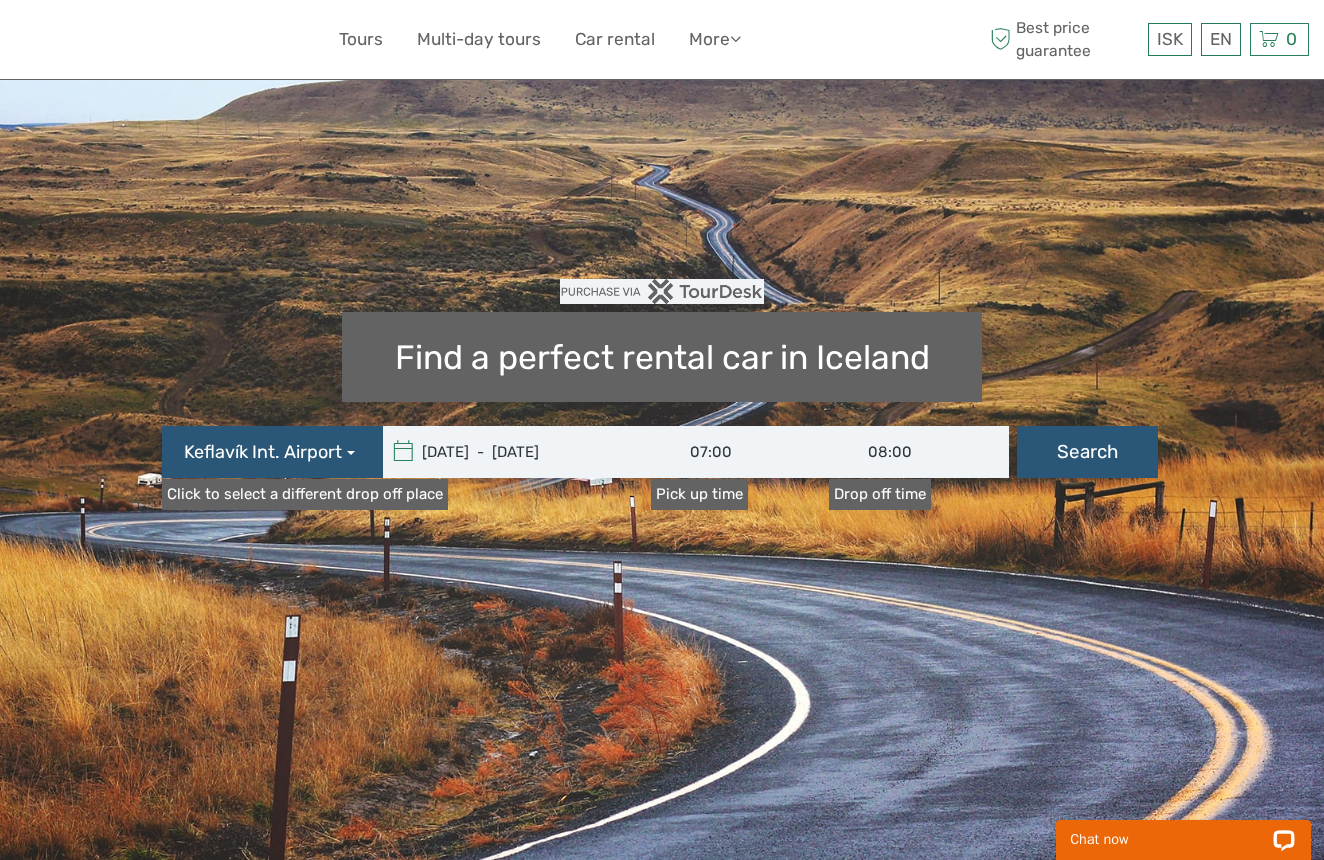 click on "Drop off time" at bounding box center [880, 494] 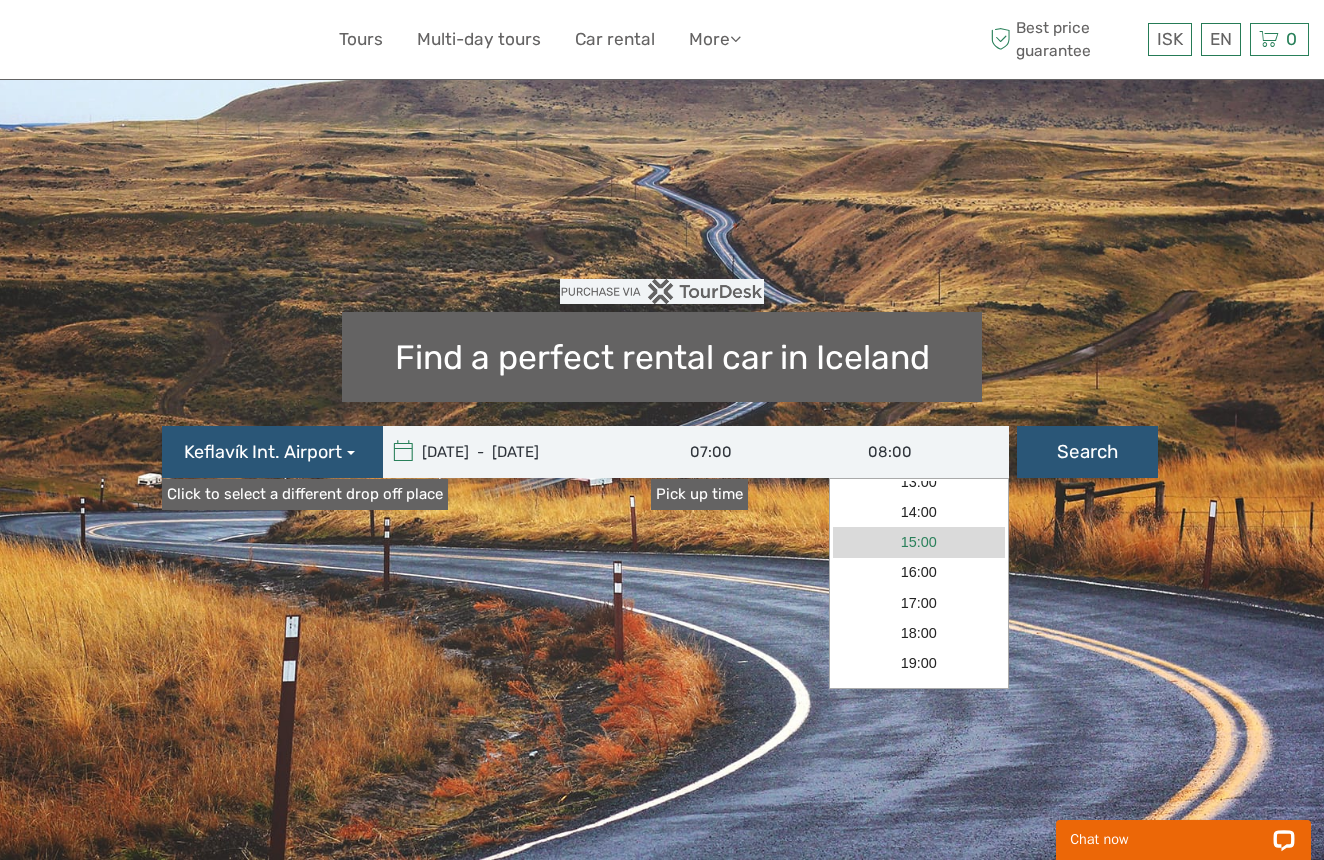 scroll, scrollTop: 194, scrollLeft: 0, axis: vertical 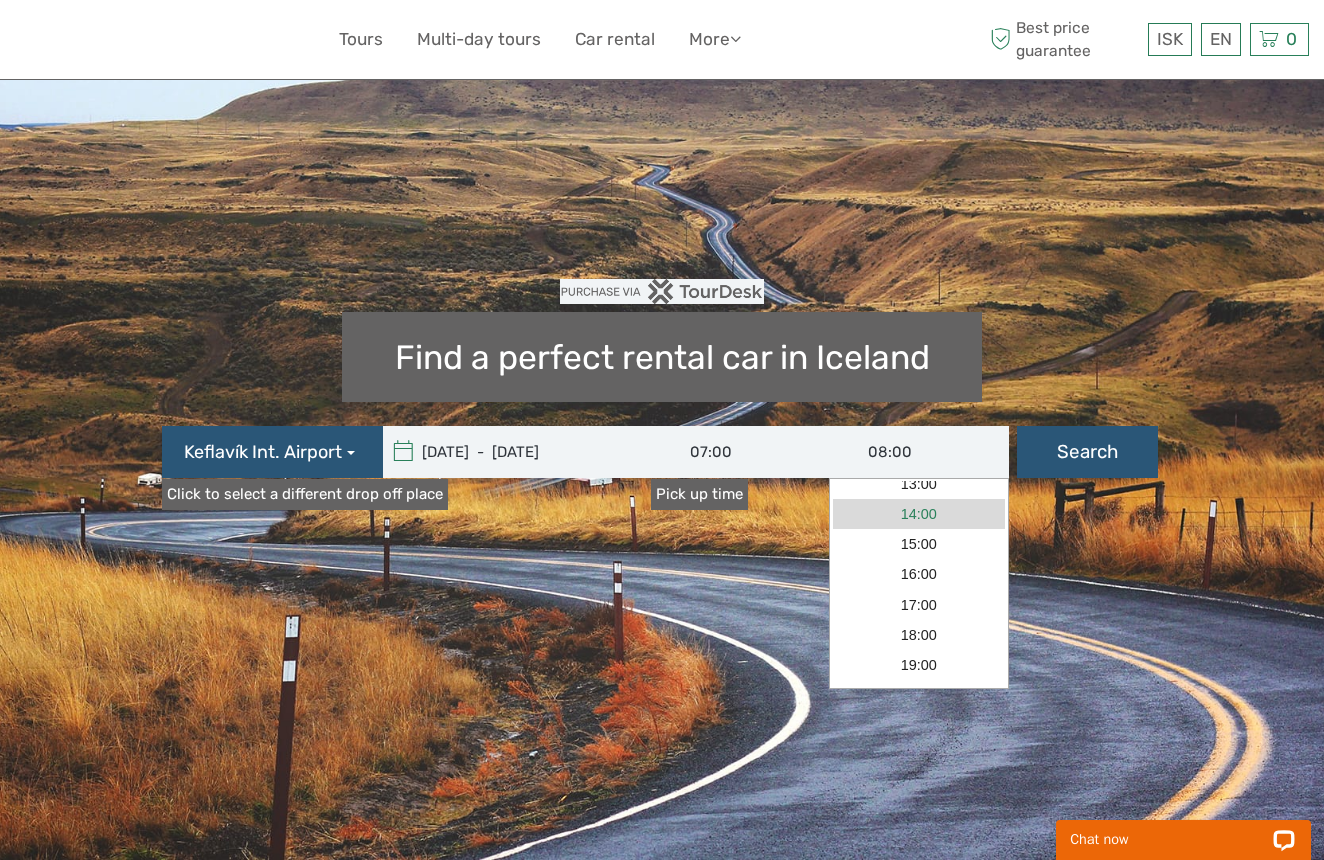 click on "14:00" at bounding box center [919, 514] 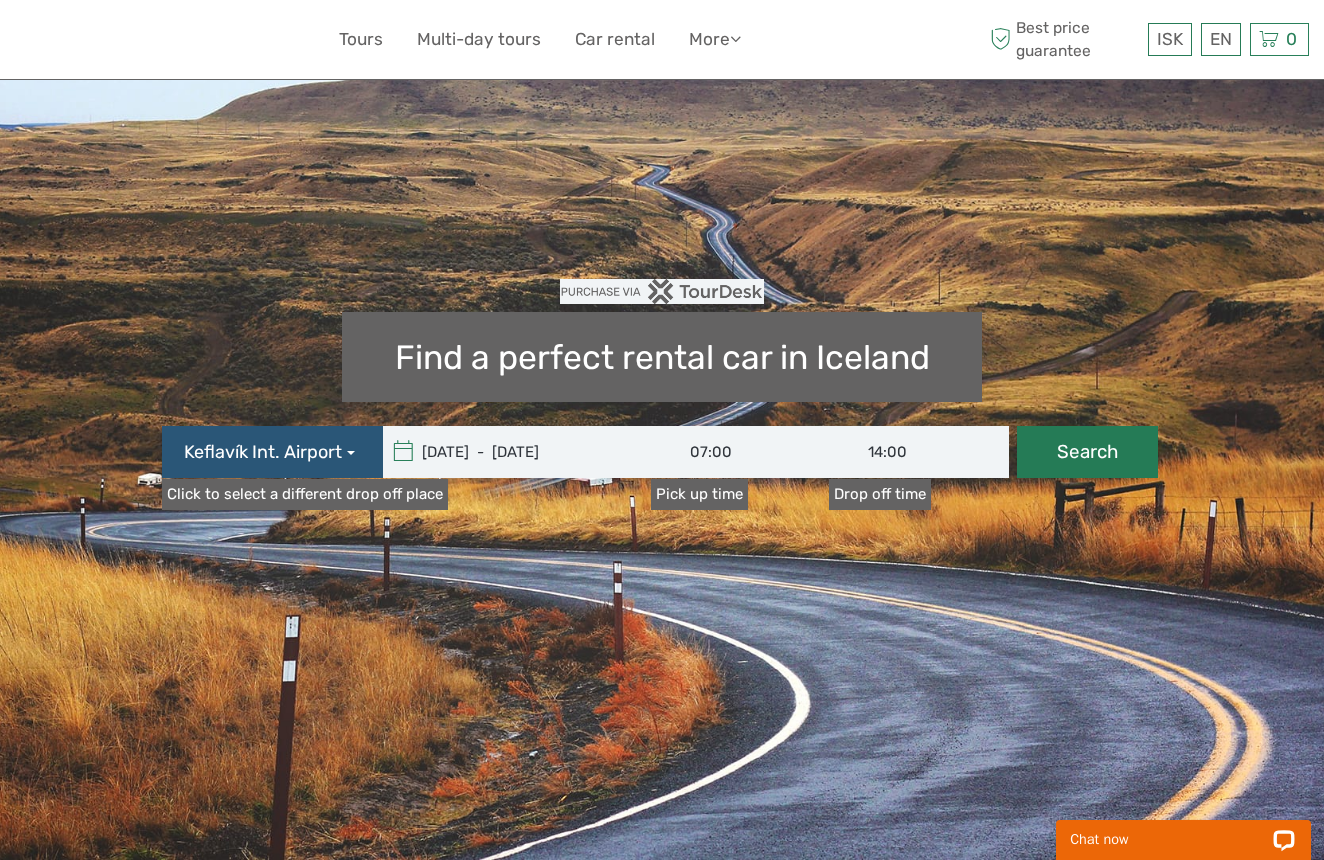click on "Search" at bounding box center [1087, 452] 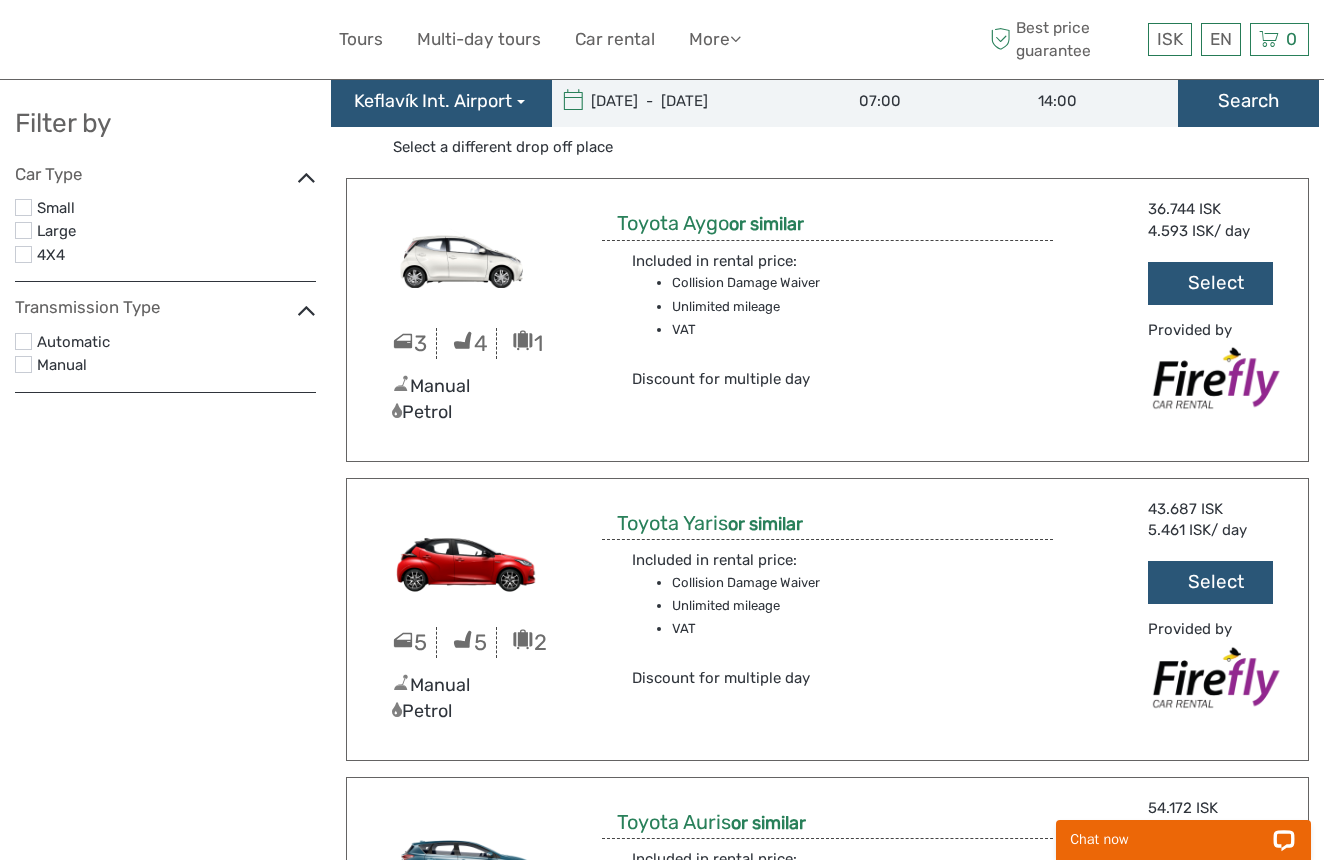 scroll, scrollTop: 67, scrollLeft: 0, axis: vertical 